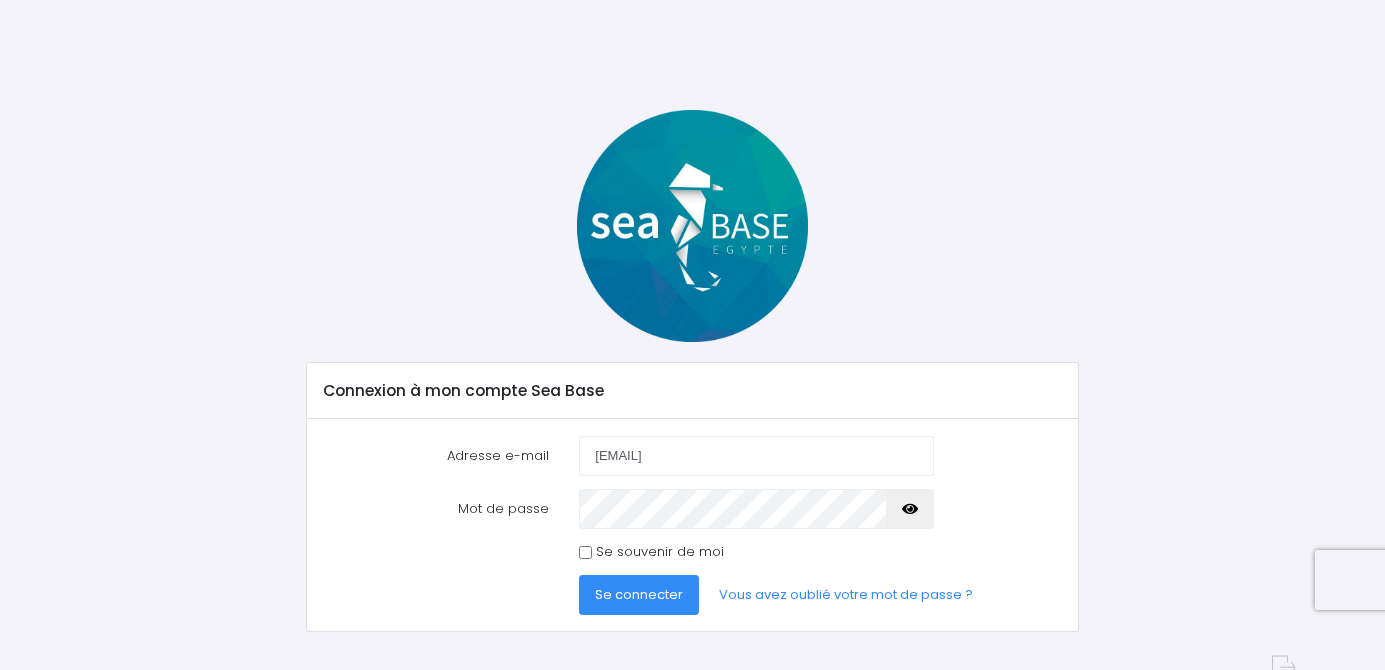 type on "[EMAIL]" 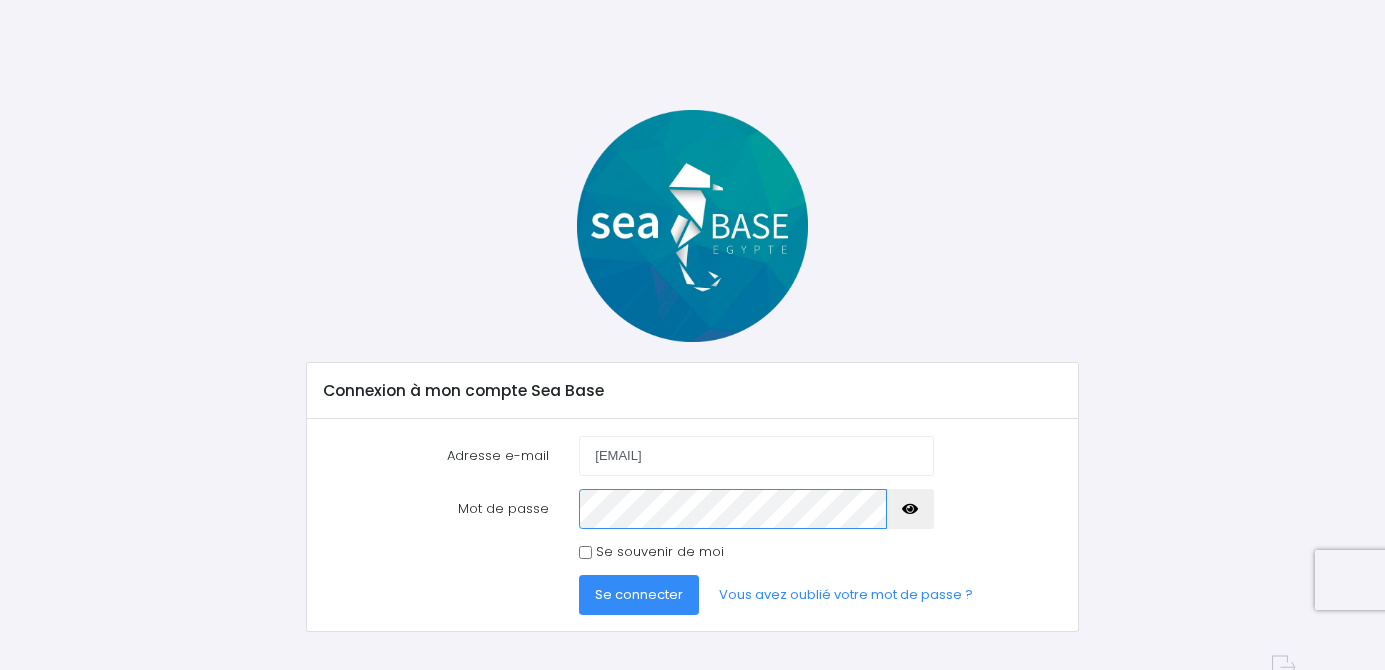 scroll, scrollTop: 0, scrollLeft: 0, axis: both 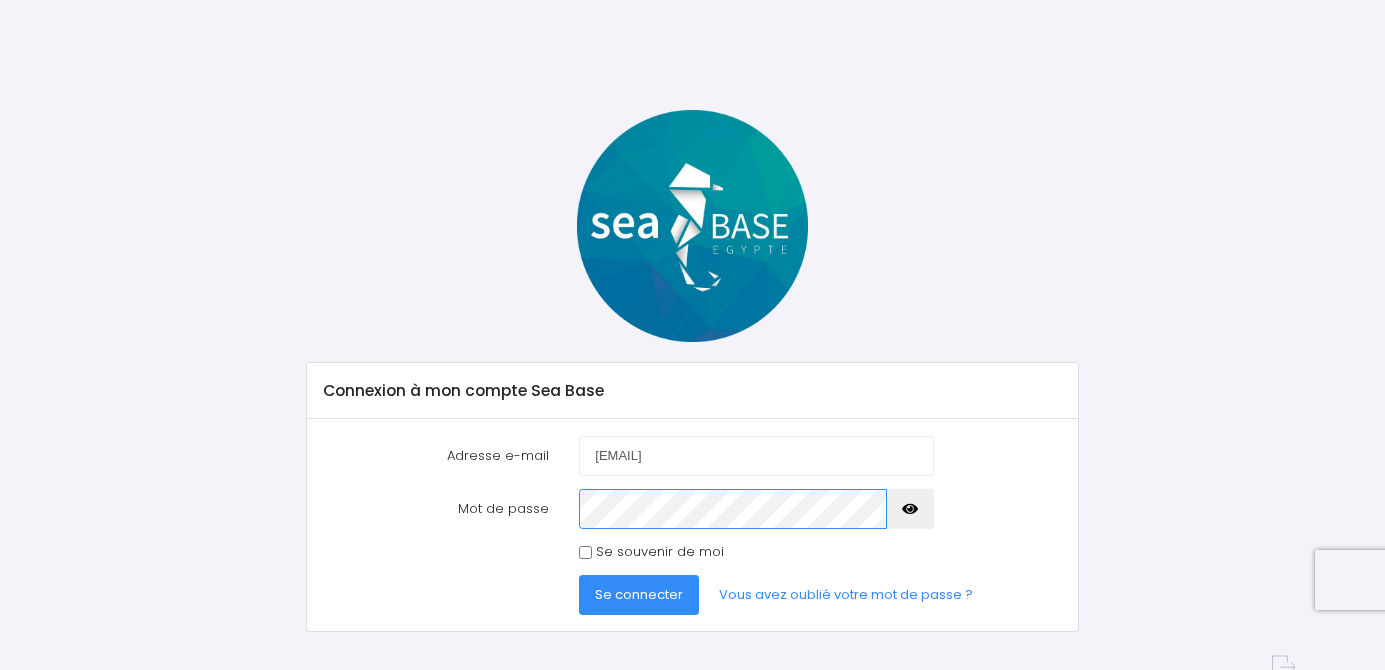 click on "Se connecter" at bounding box center (639, 595) 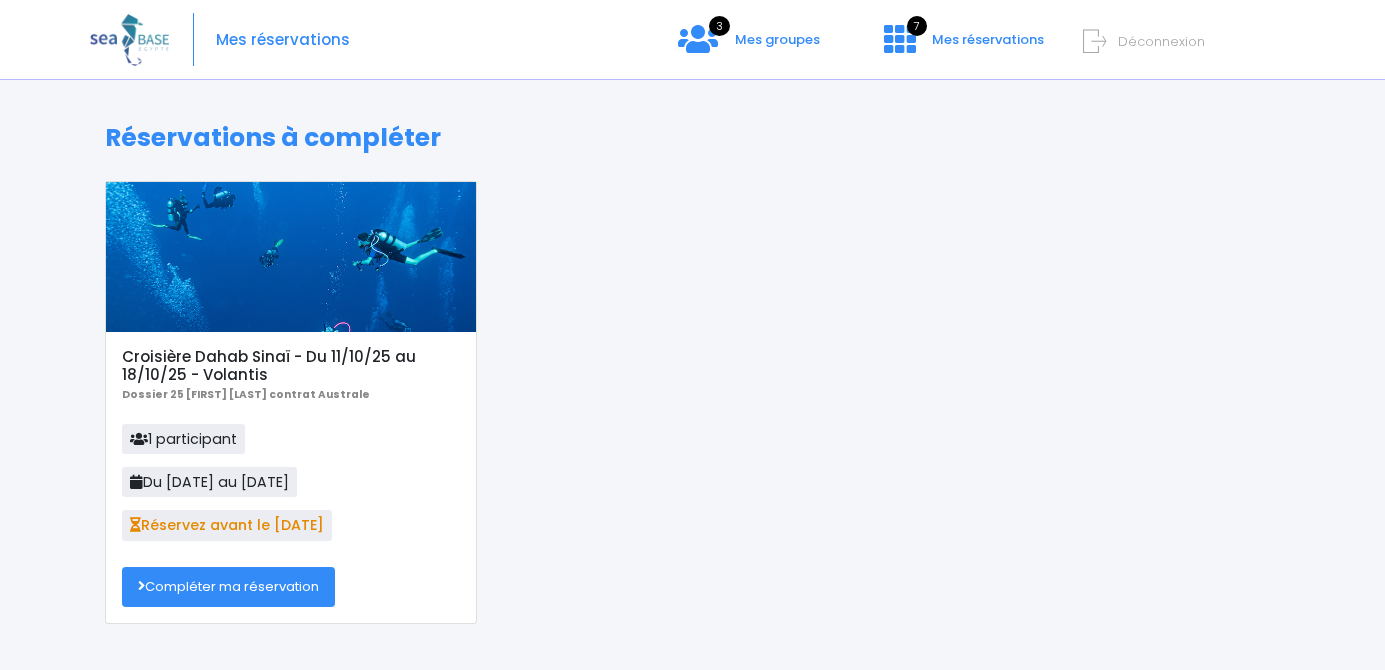 scroll, scrollTop: 0, scrollLeft: 0, axis: both 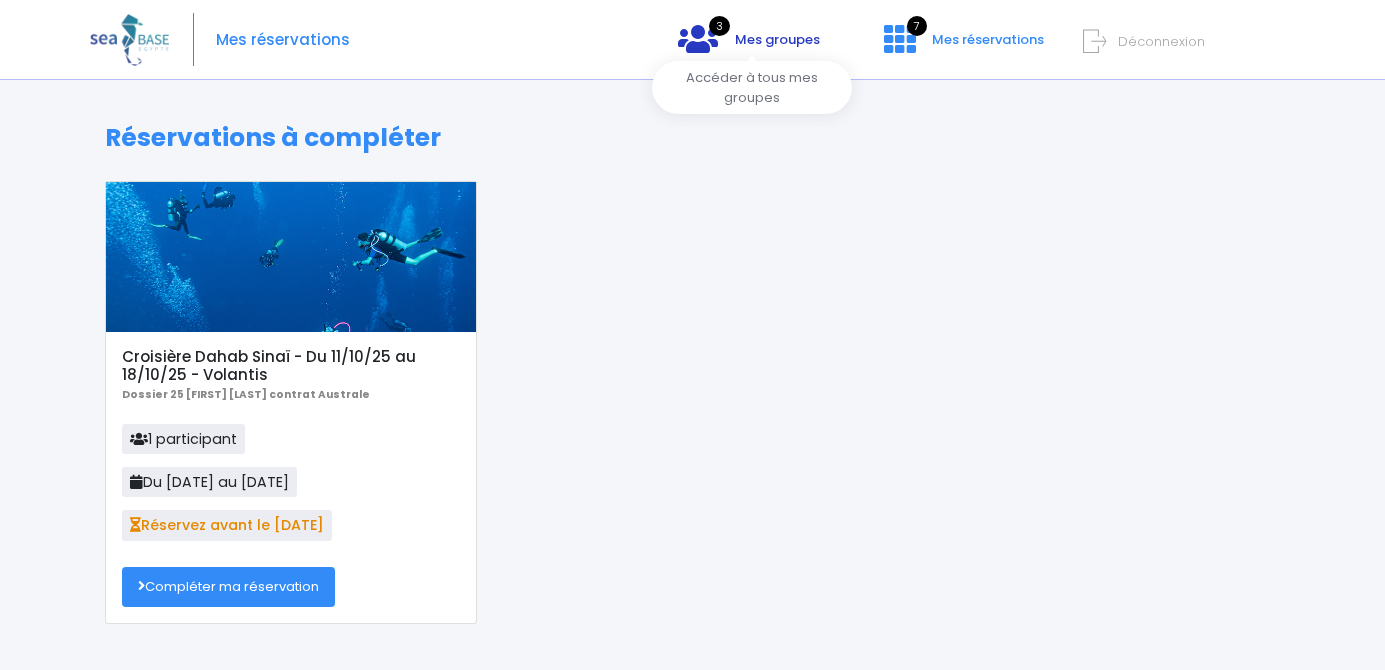 click on "Mes groupes" at bounding box center [777, 39] 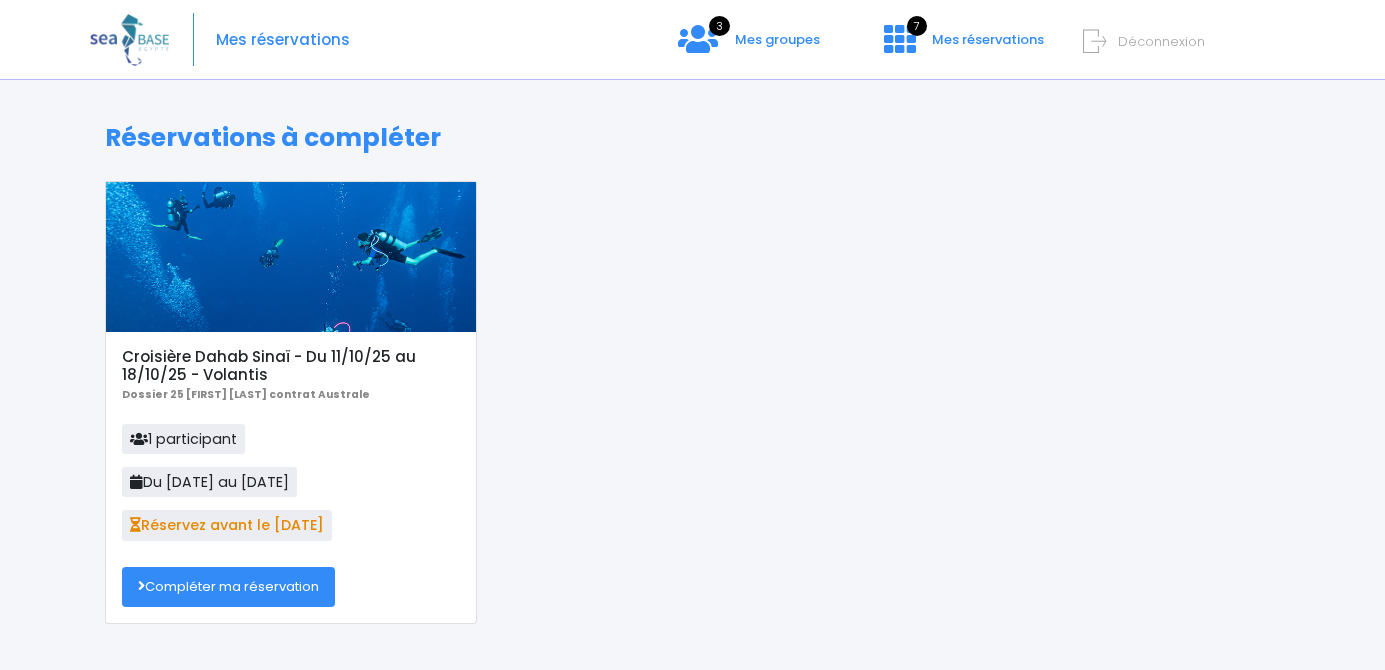 click on "Compléter ma réservation" at bounding box center (228, 587) 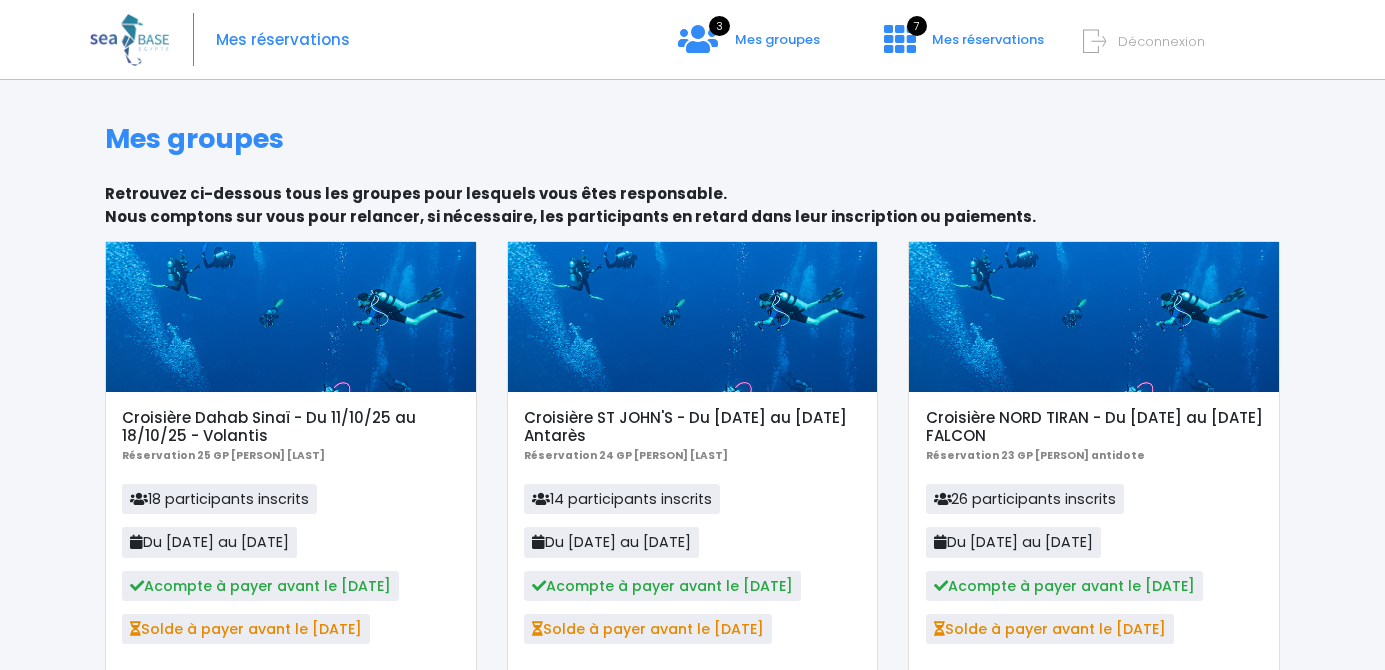scroll, scrollTop: 0, scrollLeft: 0, axis: both 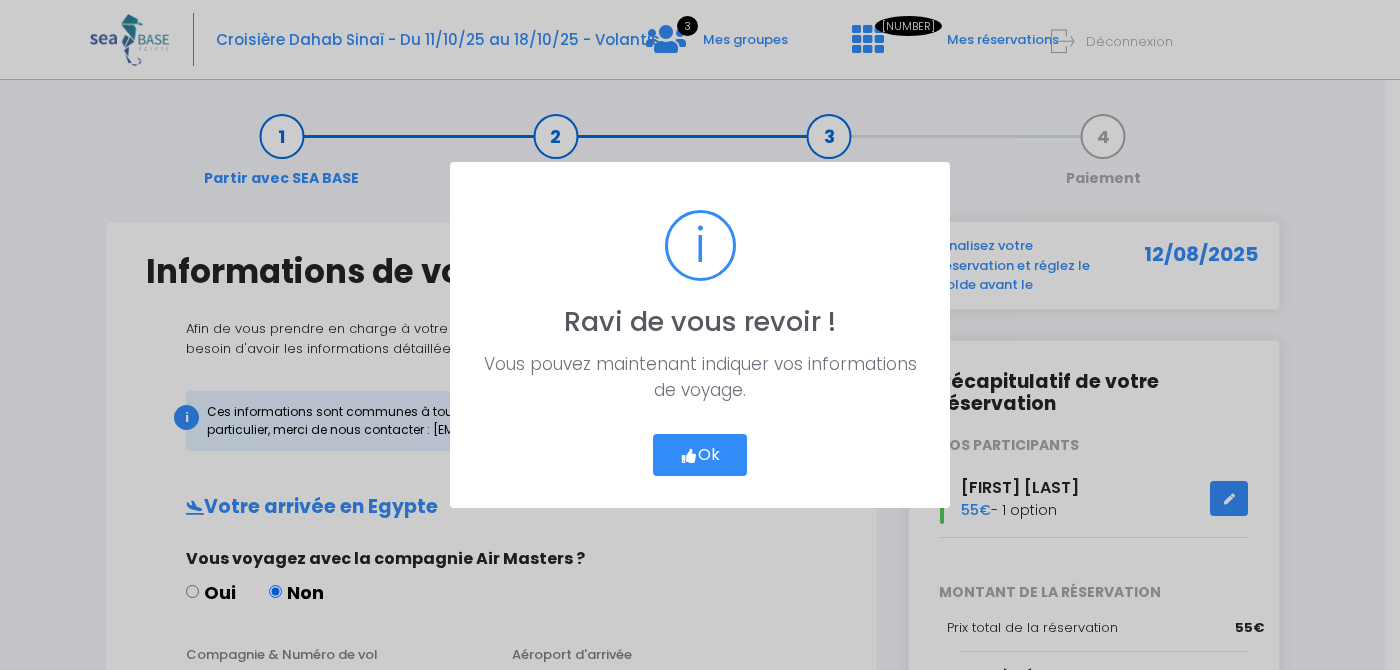 click on "Ok" at bounding box center (700, 455) 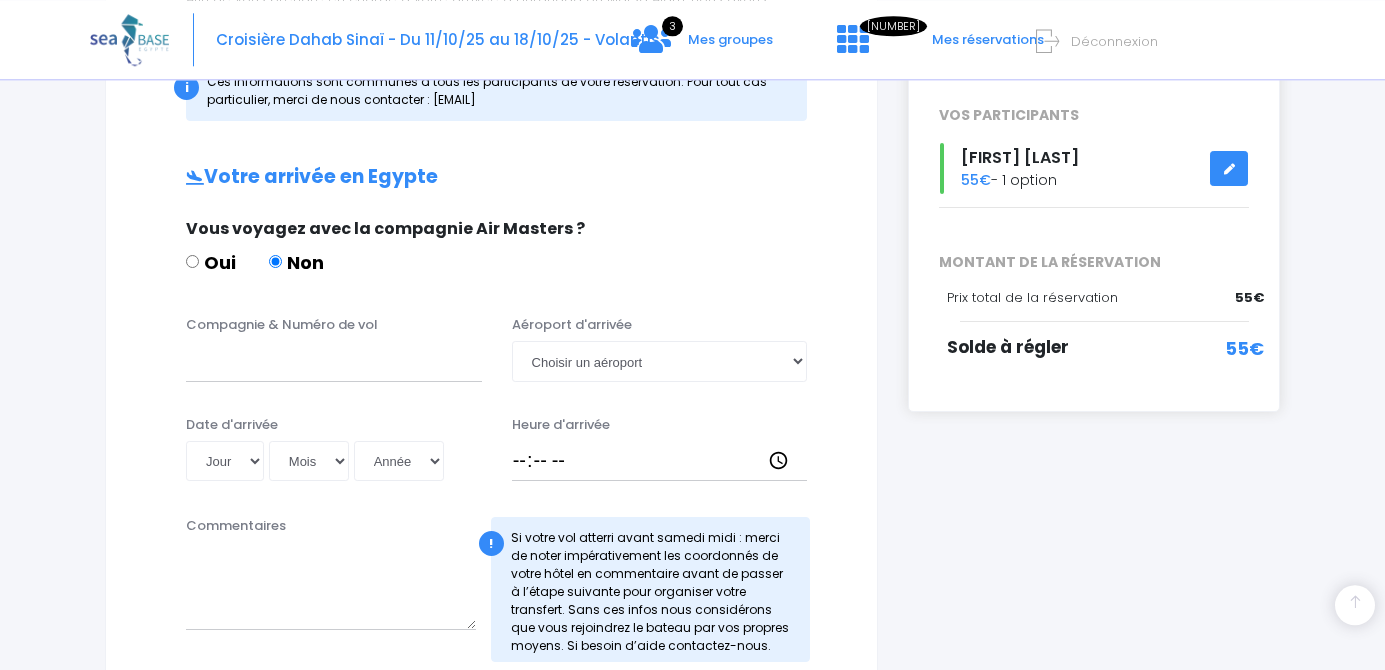 scroll, scrollTop: 320, scrollLeft: 0, axis: vertical 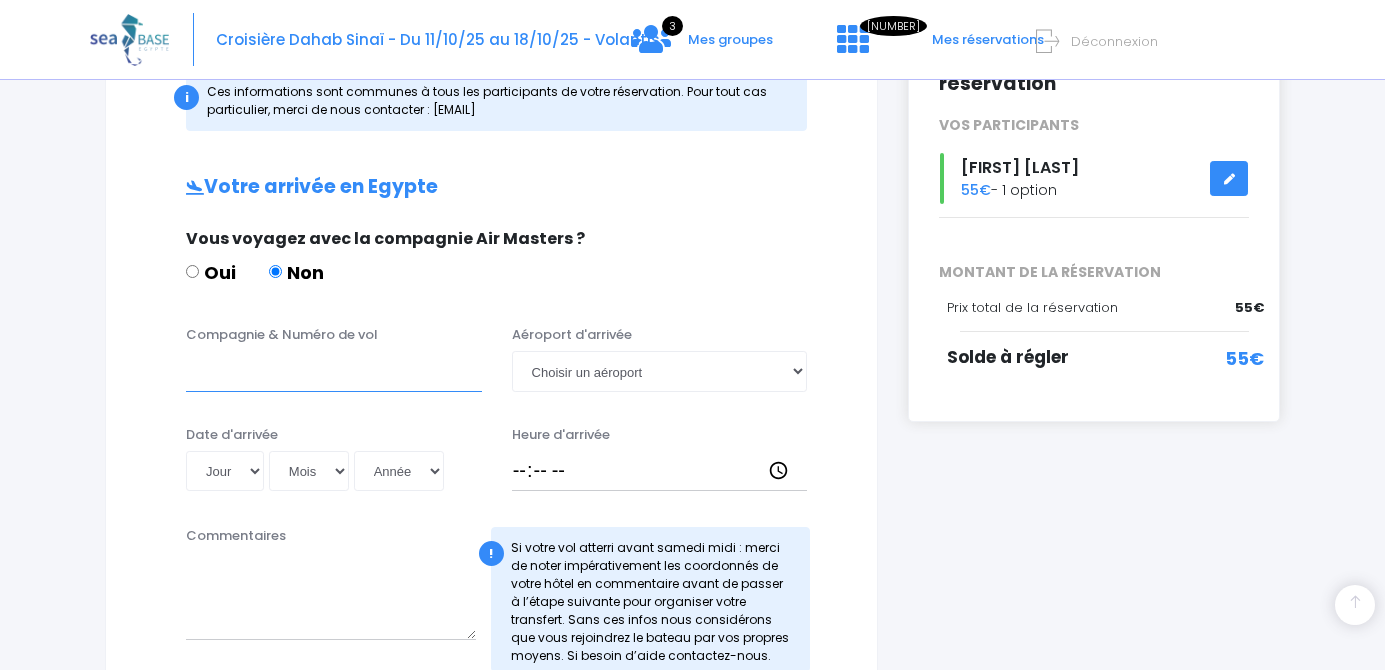 click on "Compagnie & Numéro de vol" at bounding box center (334, 371) 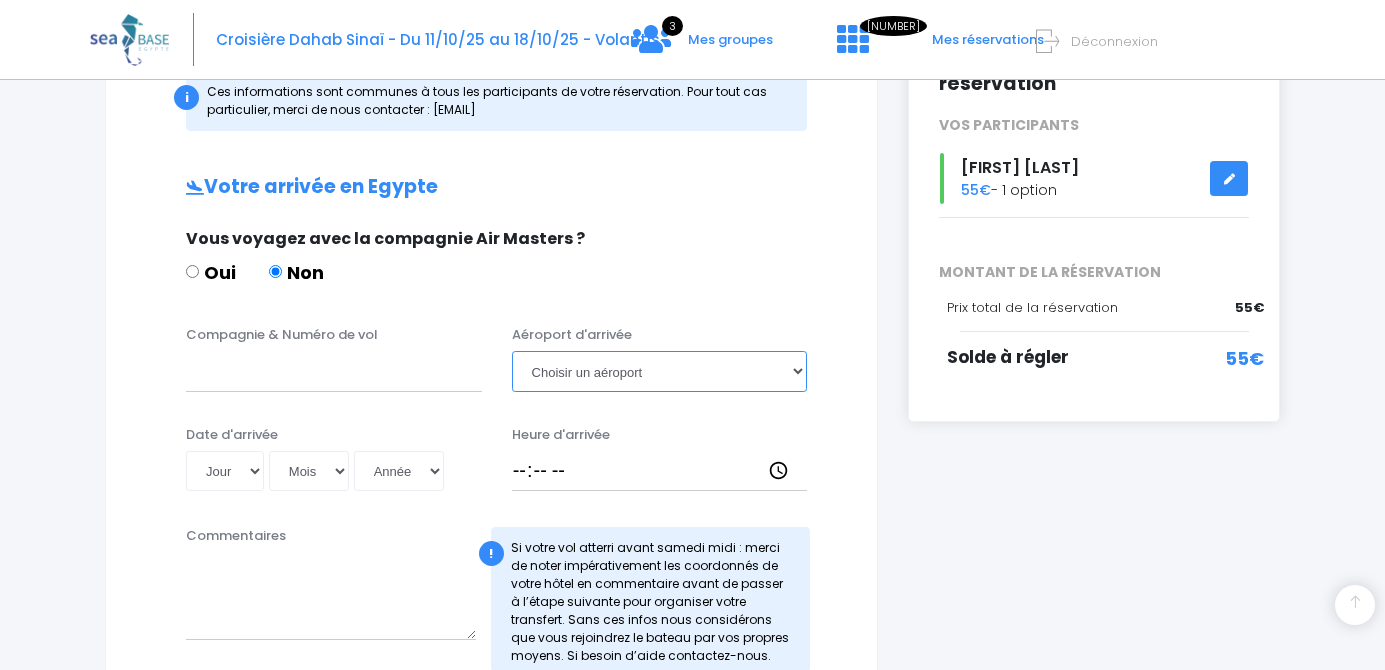 select on "Hurghada" 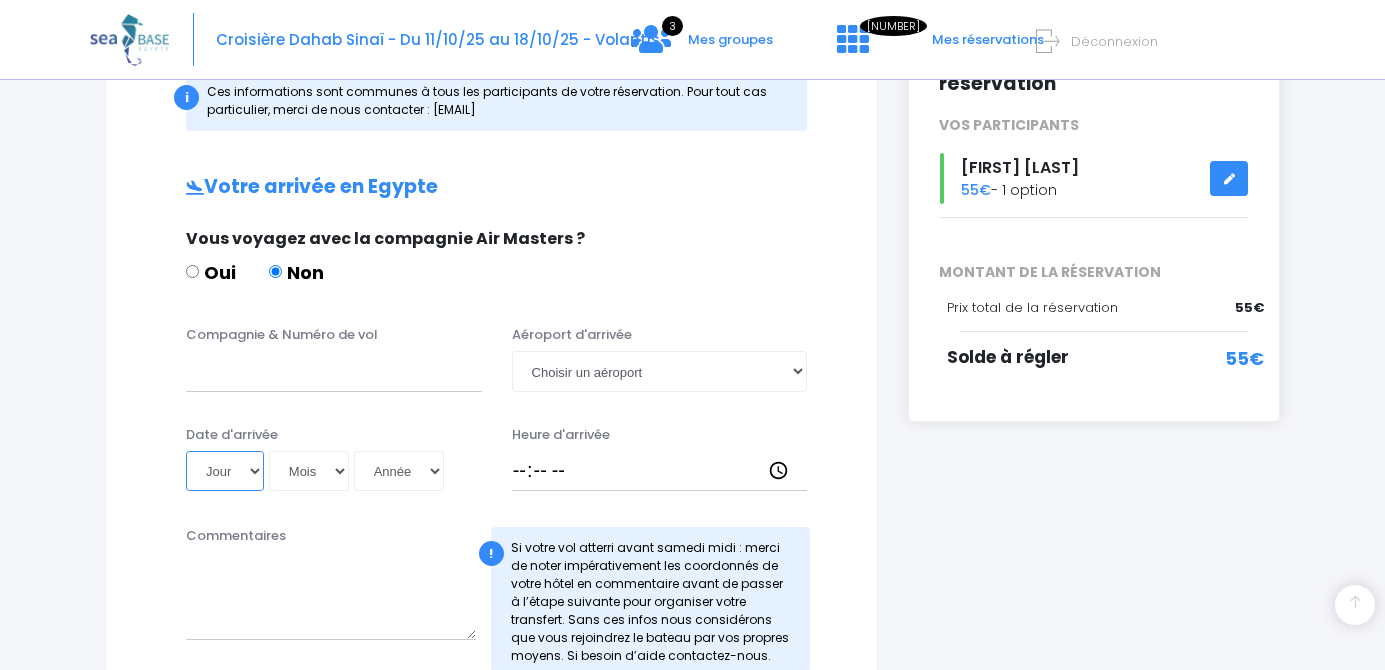 click on "Jour 01 02 03 04 05 06 07 08 09 10 11 12 13 14 15 16 17 18 19 20 21 22 23 24 25 26 27 28 29 30 31" at bounding box center (225, 471) 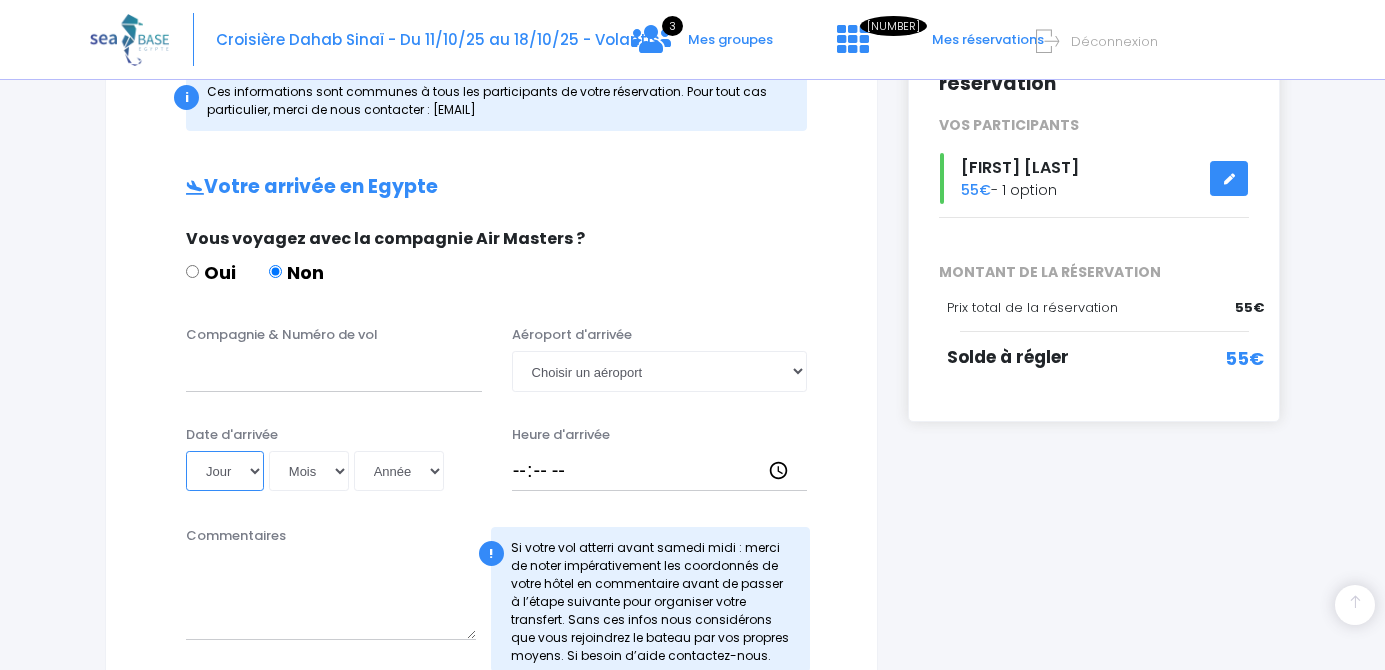 select on "11" 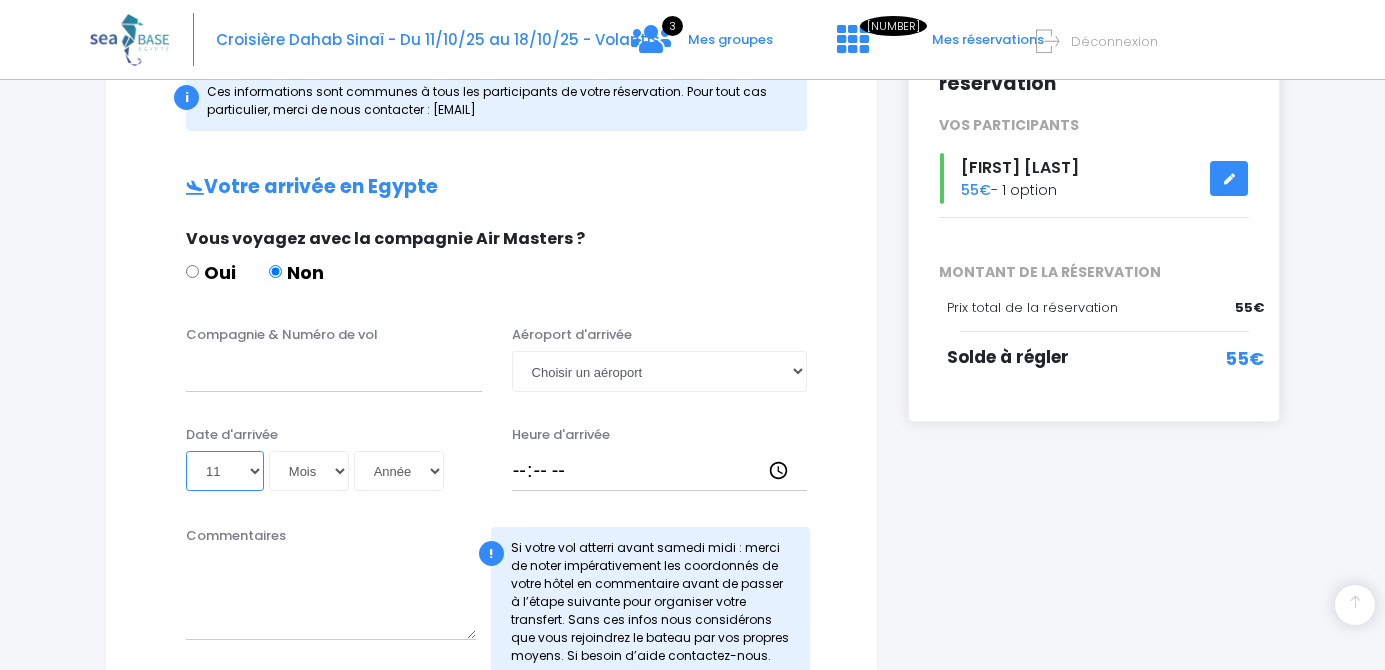 click on "11" at bounding box center (0, 0) 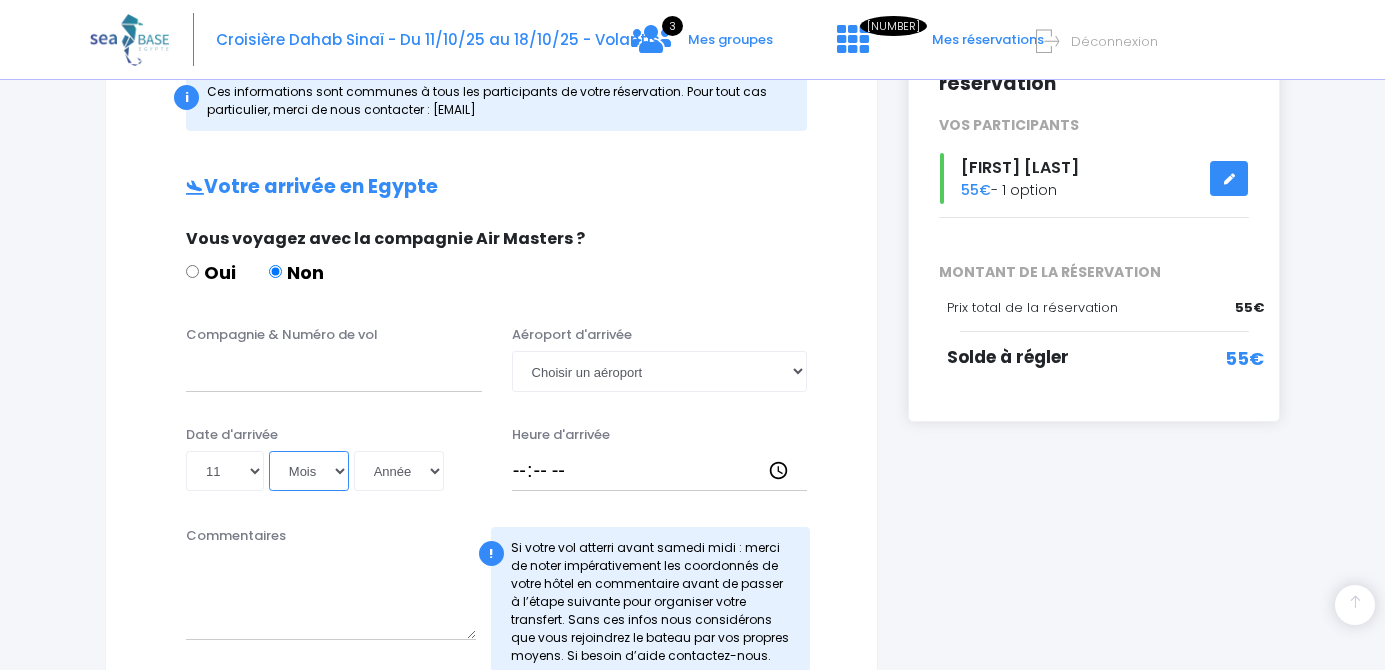 click on "Mois 01 02 03 04 05 06 07 08 09 10 11 12" at bounding box center (309, 471) 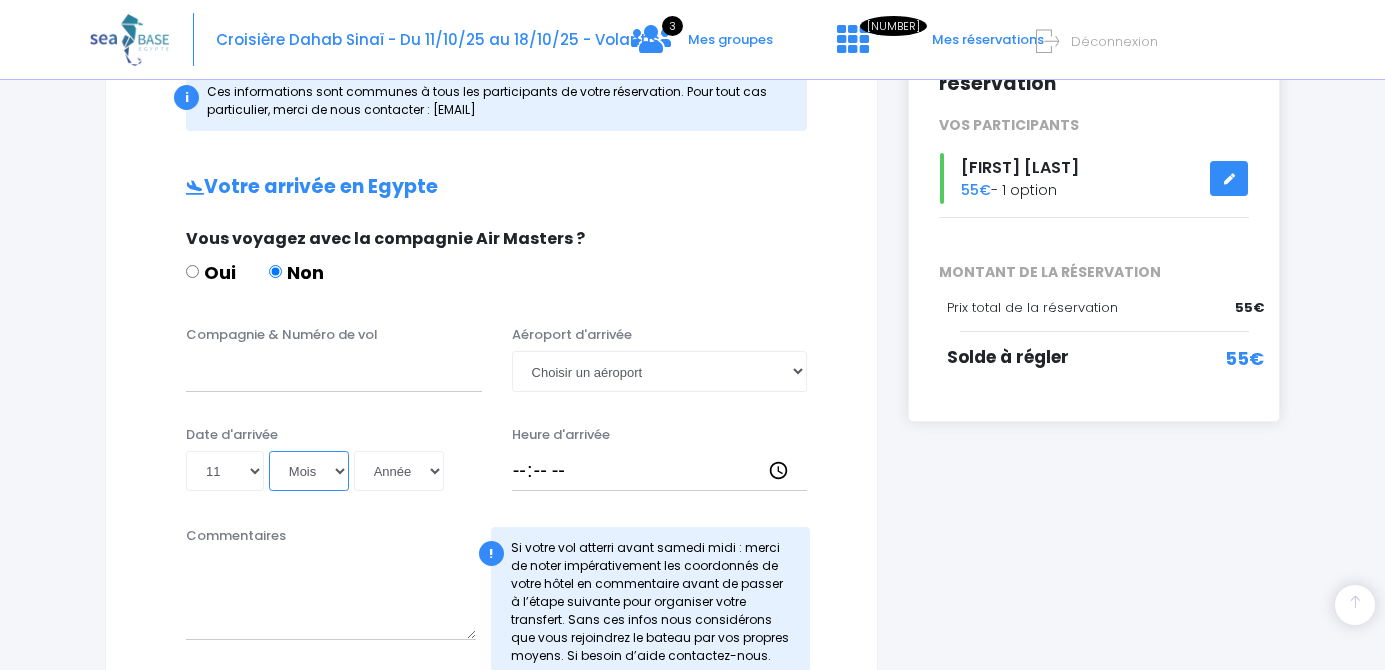 select on "10" 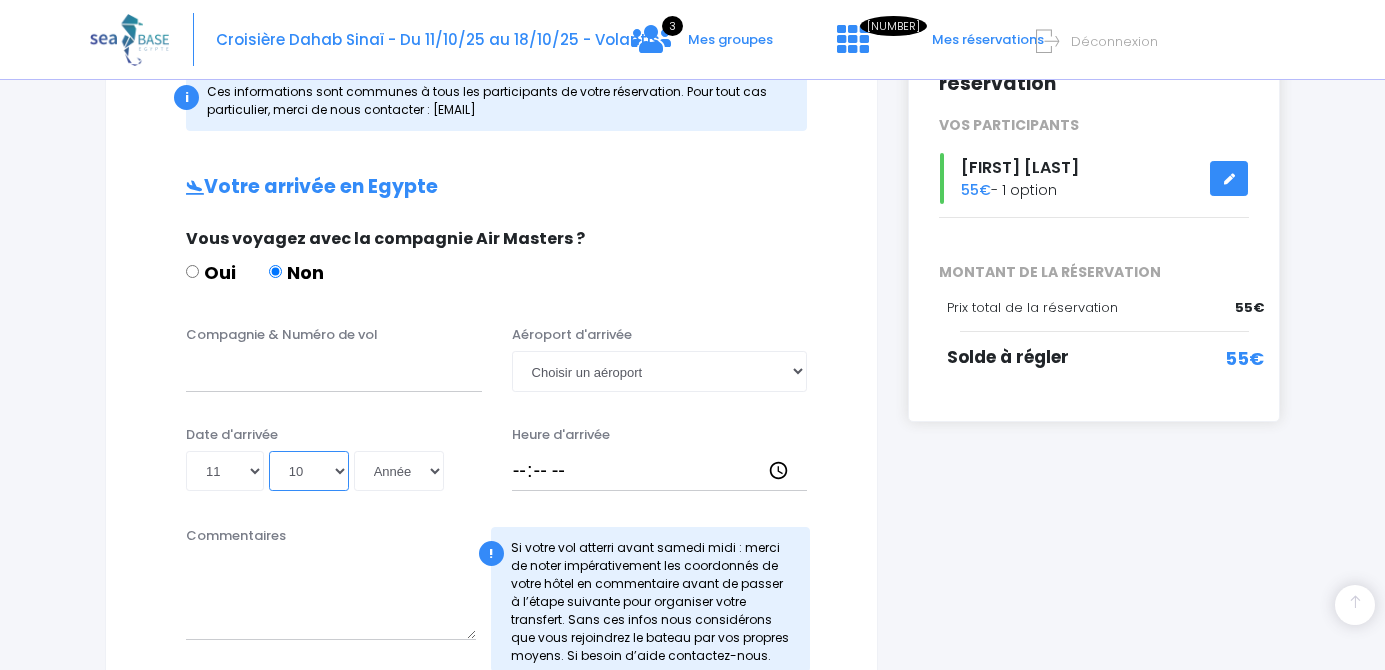 click on "10" at bounding box center (0, 0) 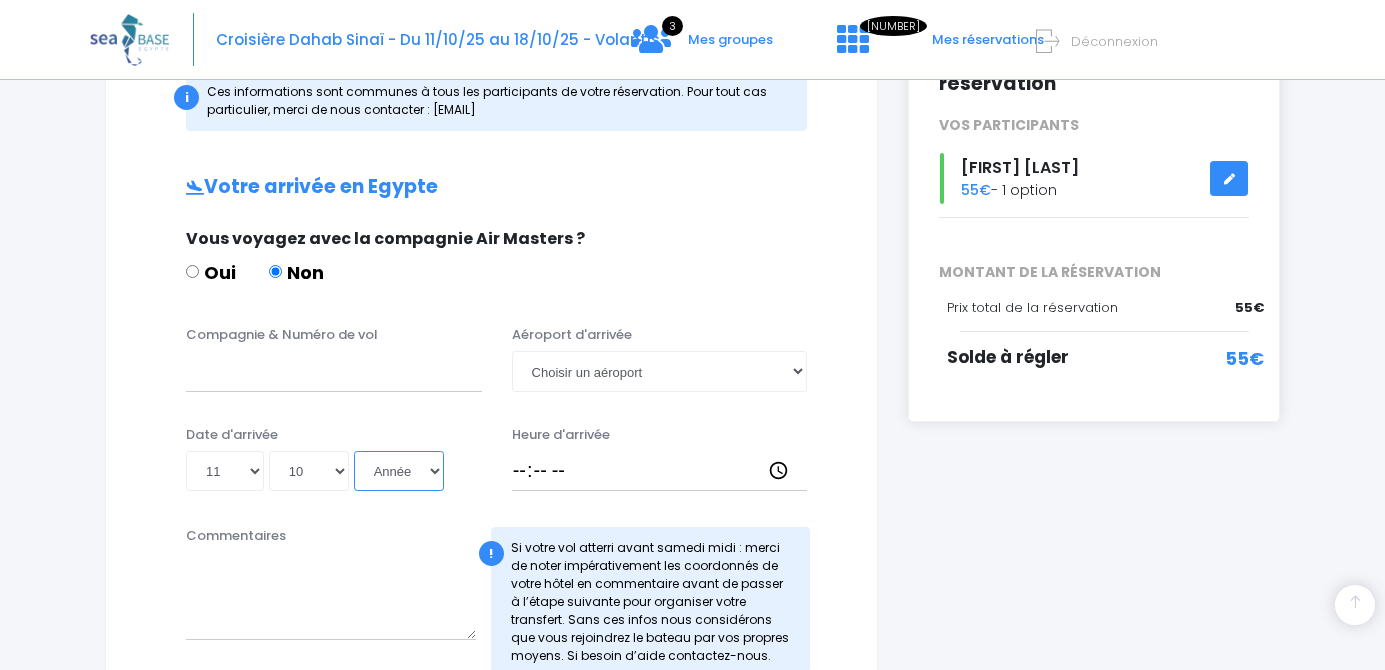 click on "Année 2045 2044 2043 2042 2041 2040 2039 2038 2037 2036 2035 2034 2033 2032 2031 2030 2029 2028 2027 2026 2025 2024 2023 2022 2021 2020 2019 2018 2017 2016 2015 2014 2013 2012 2011 2010 2009 2008 2007 2006 2005 2004 2003 2002 2001 2000 1999 1998 1997 1996 1995 1994 1993 1992 1991 1990 1989 1988 1987 1986 1985 1984 1983 1982 1981 1980 1979 1978 1977 1976 1975 1974 1973 1972 1971 1970 1969 1968 1967 1966 1965 1964 1963 1962 1961 1960 1959 1958 1957 1956 1955 1954 1953 1952 1951 1950 1949 1948 1947 1946 1945 1944 1943 1942 1941 1940 1939 1938 1937 1936 1935 1934 1933 1932 1931 1930 1929 1928 1927 1926 1925 1924 1923 1922 1921 1920 1919 1918 1917 1916 1915 1914 1913 1912 1911 1910 1909 1908 1907 1906 1905 1904 1903 1902 1901 1900" at bounding box center [399, 471] 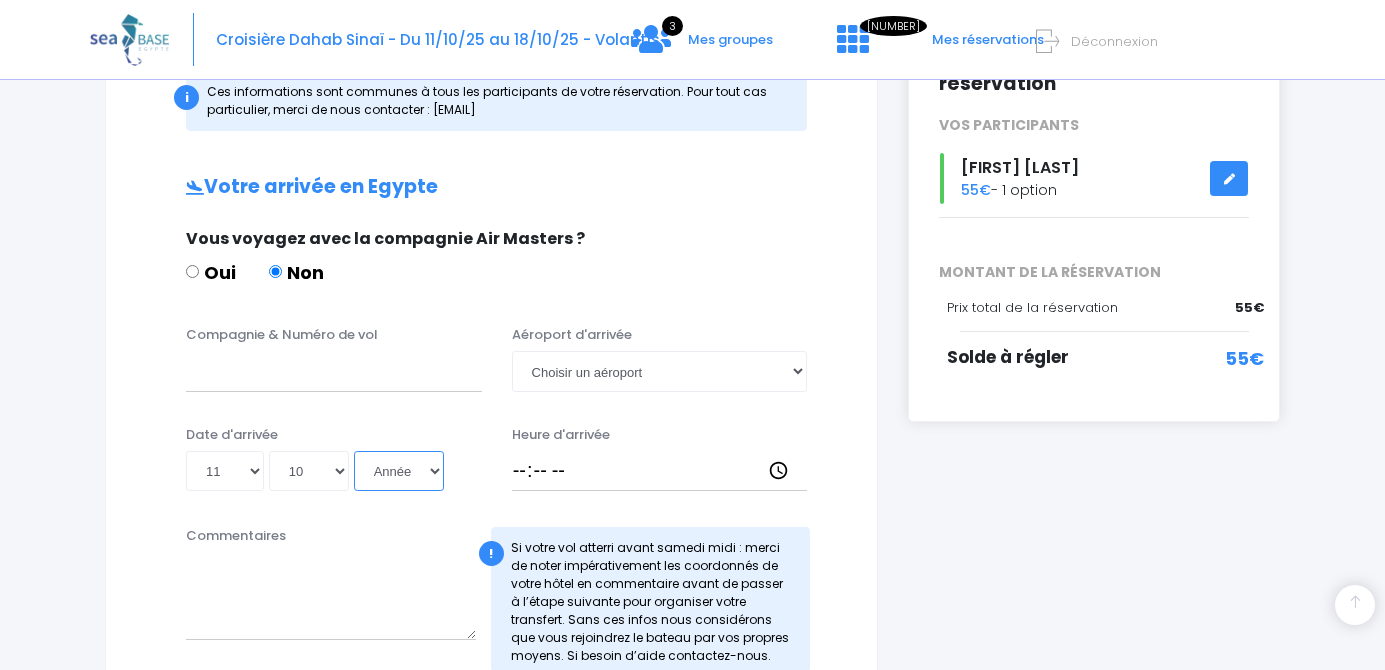 select on "2025" 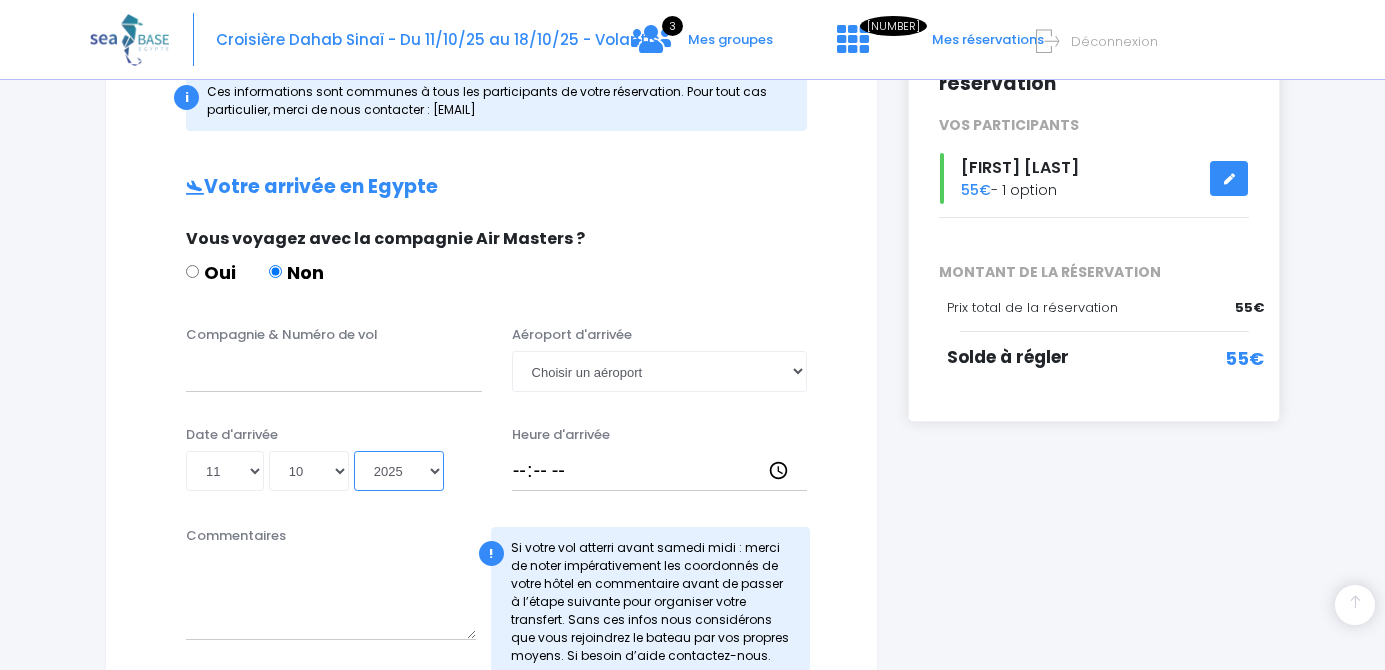 click on "2025" at bounding box center [0, 0] 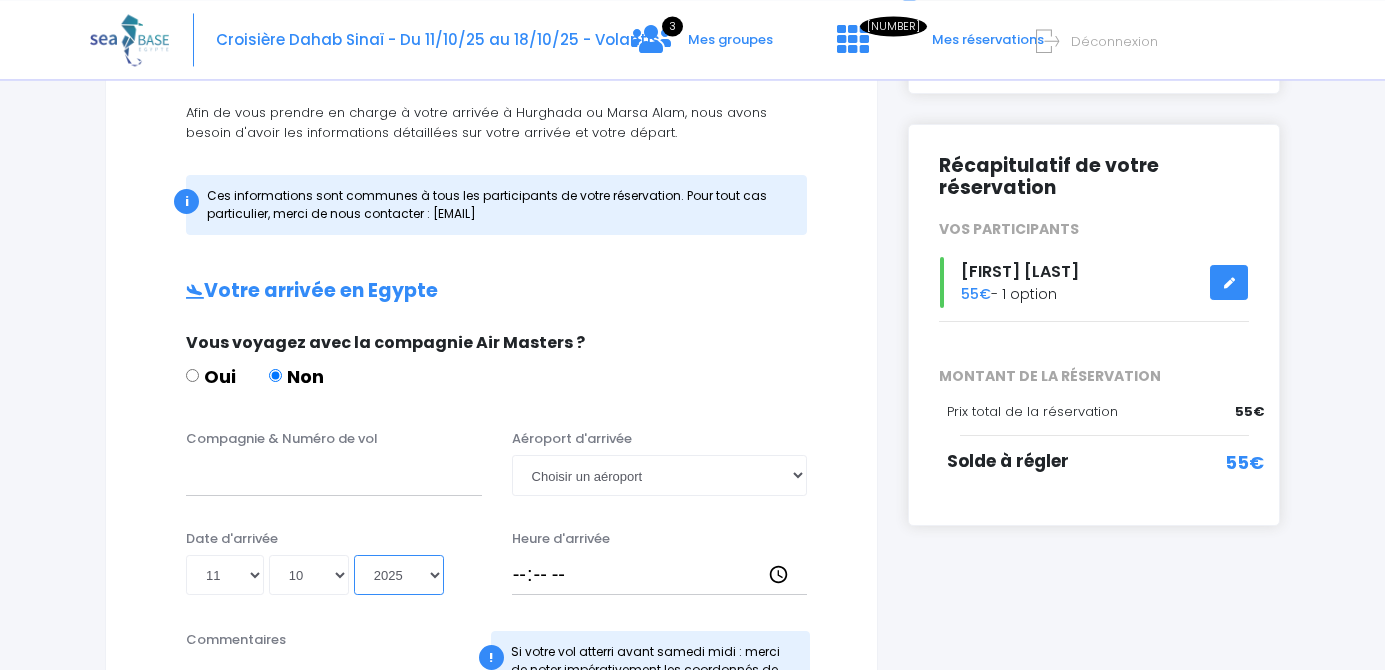 scroll, scrollTop: 208, scrollLeft: 0, axis: vertical 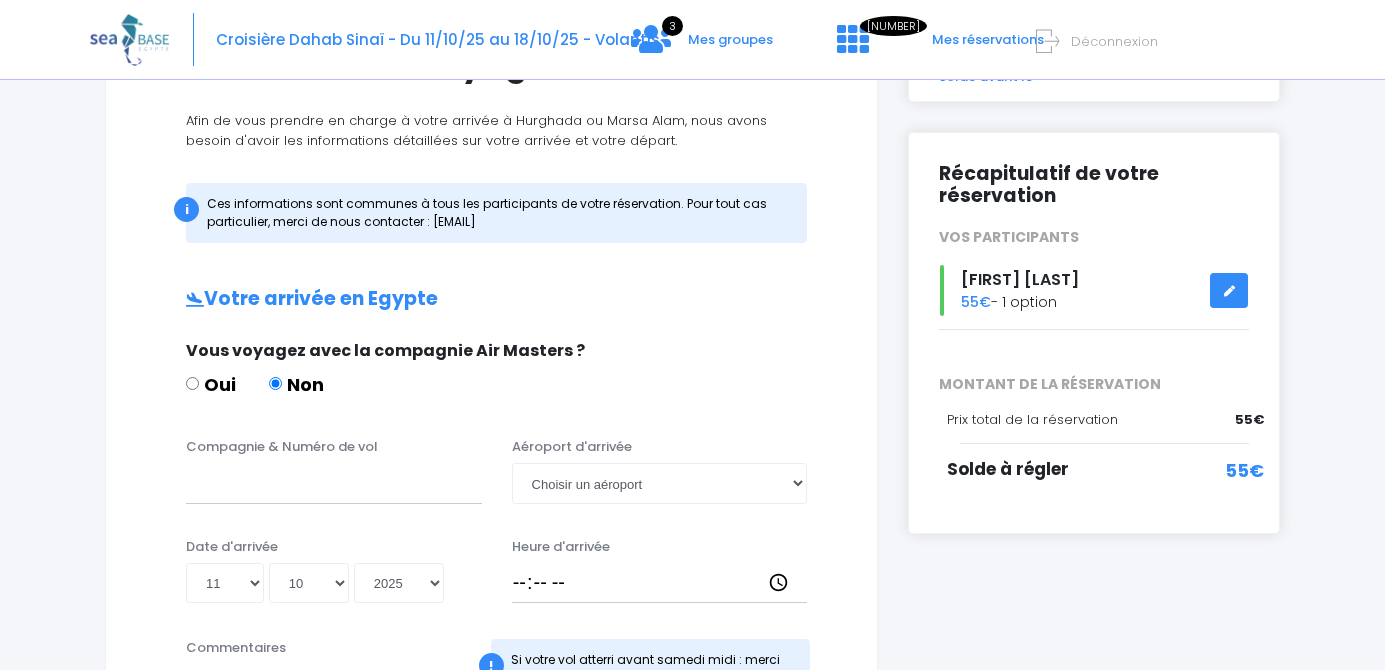 click at bounding box center (1229, 290) 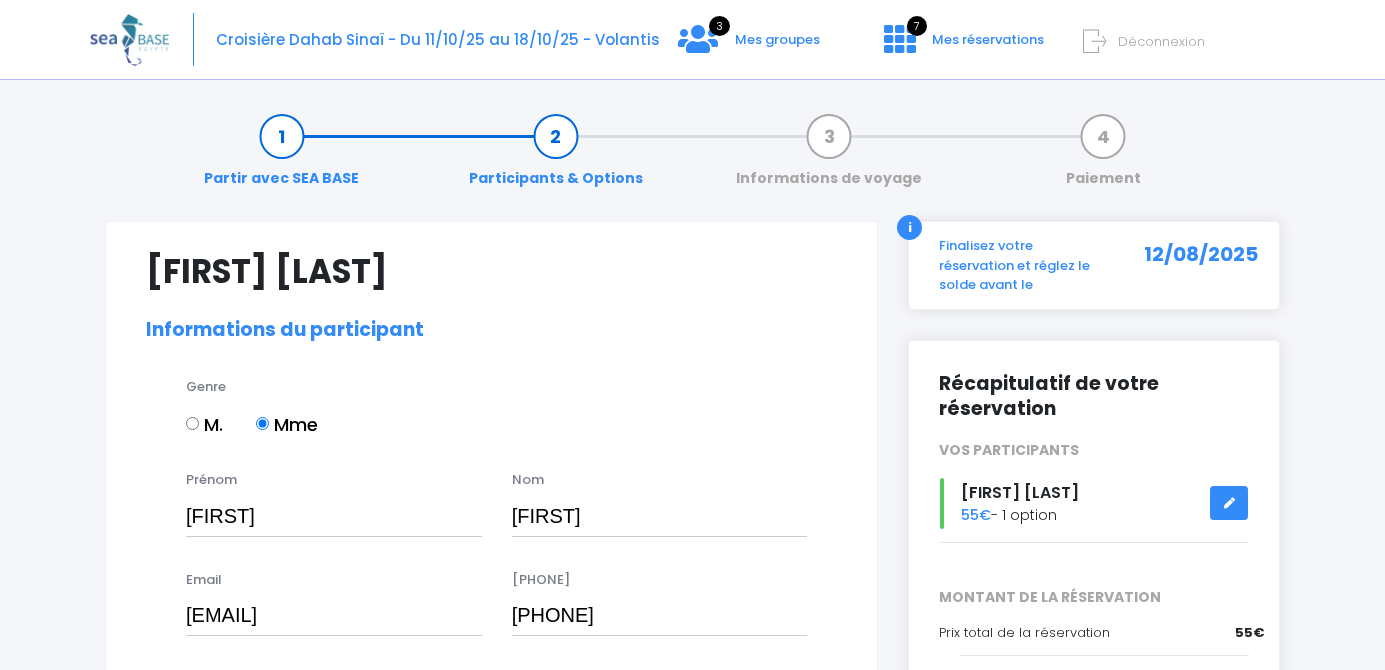 select on "Instructeur" 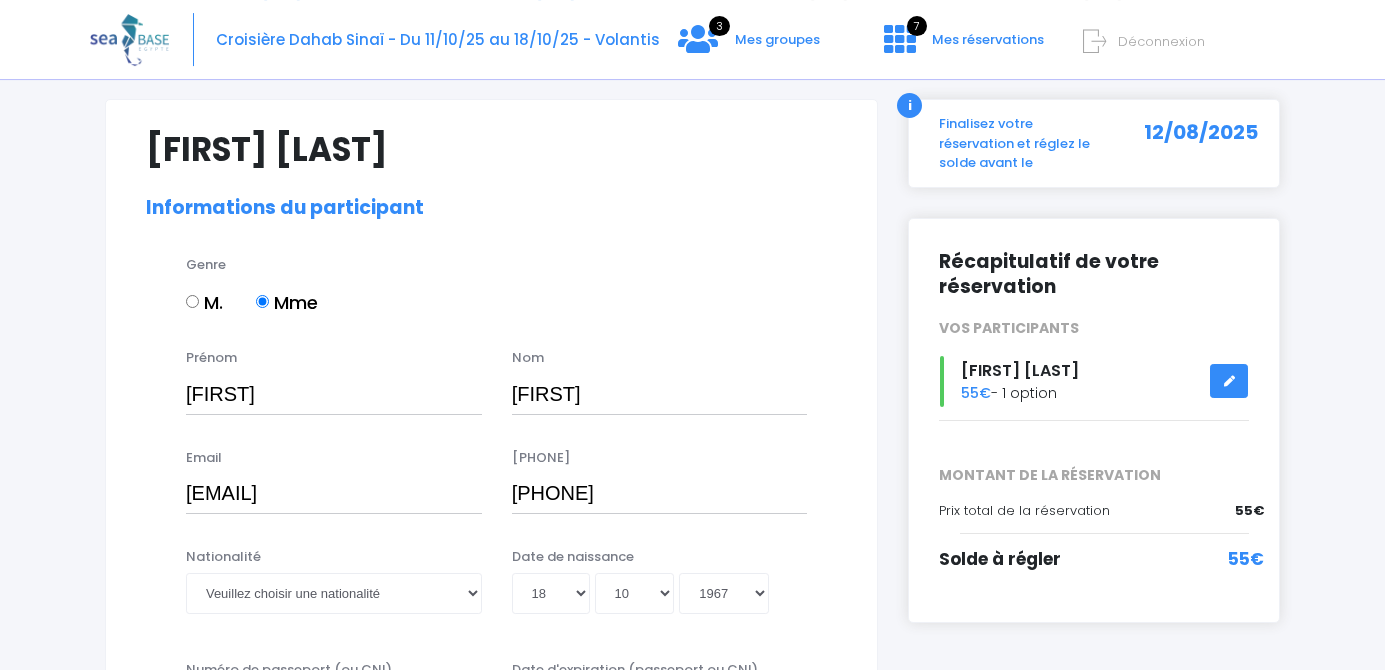 scroll, scrollTop: 64, scrollLeft: 0, axis: vertical 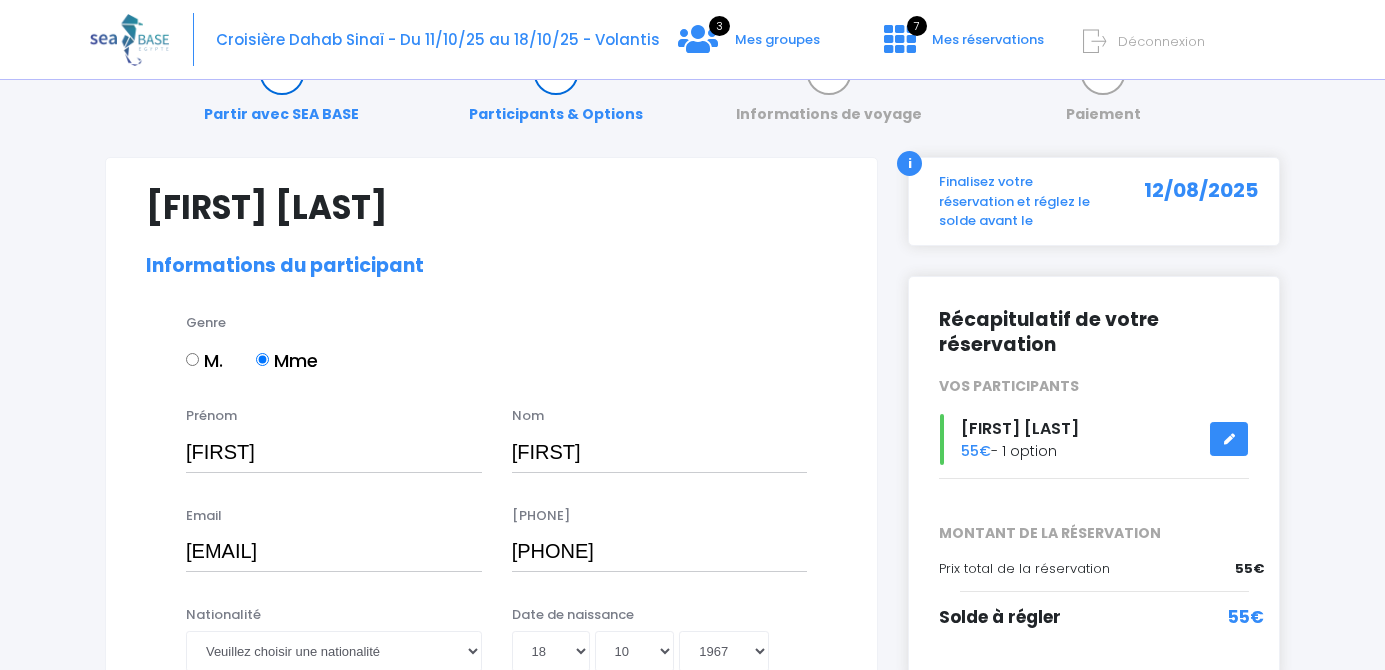 click at bounding box center (1229, 439) 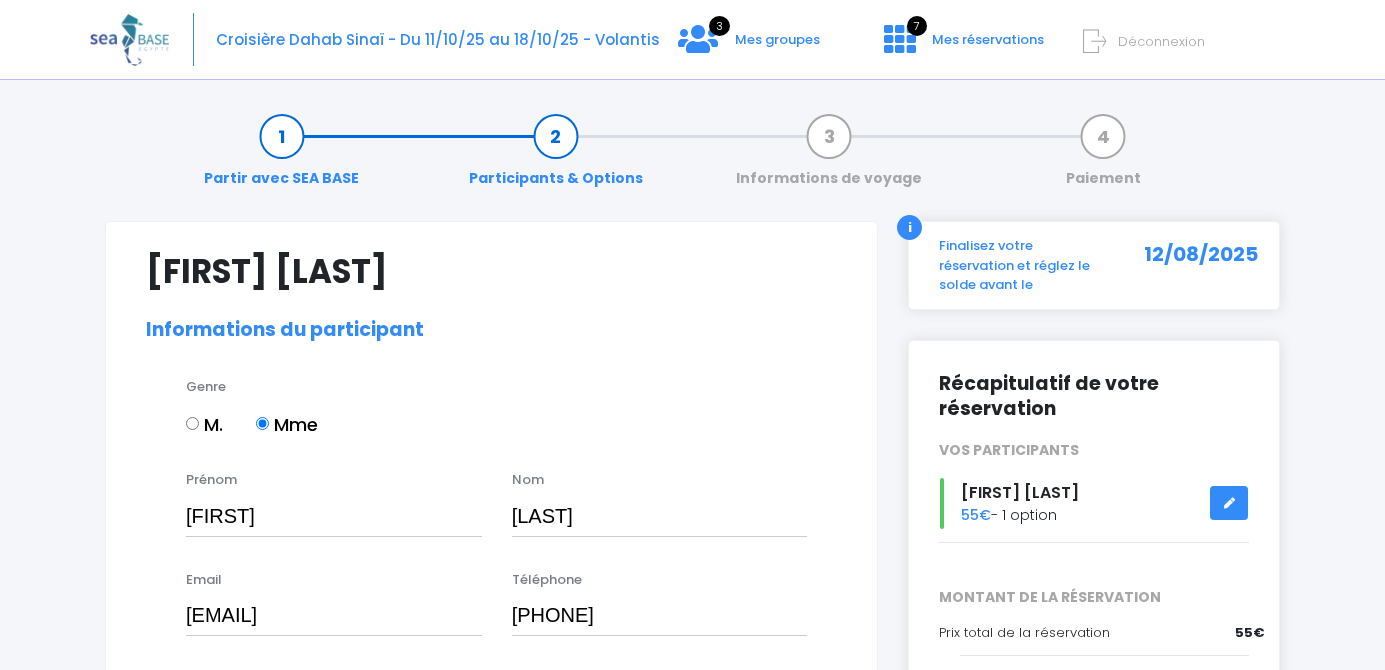 select on "Instructeur" 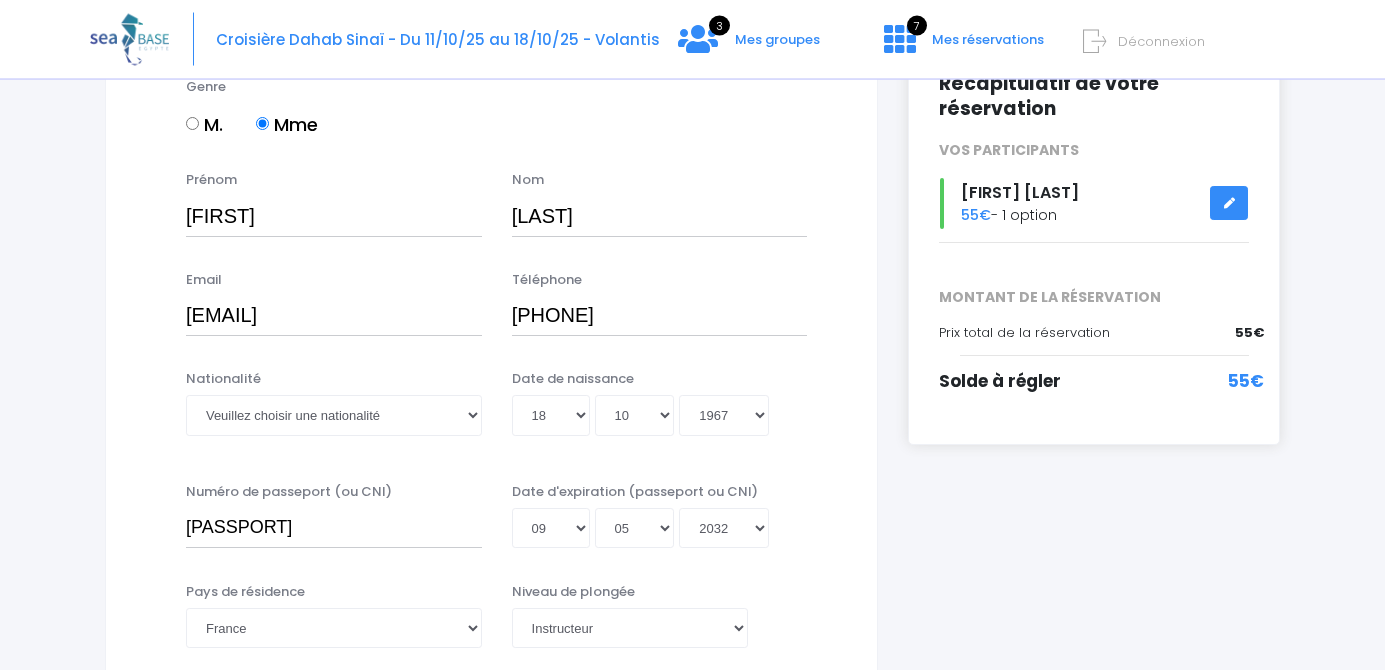 scroll, scrollTop: 304, scrollLeft: 0, axis: vertical 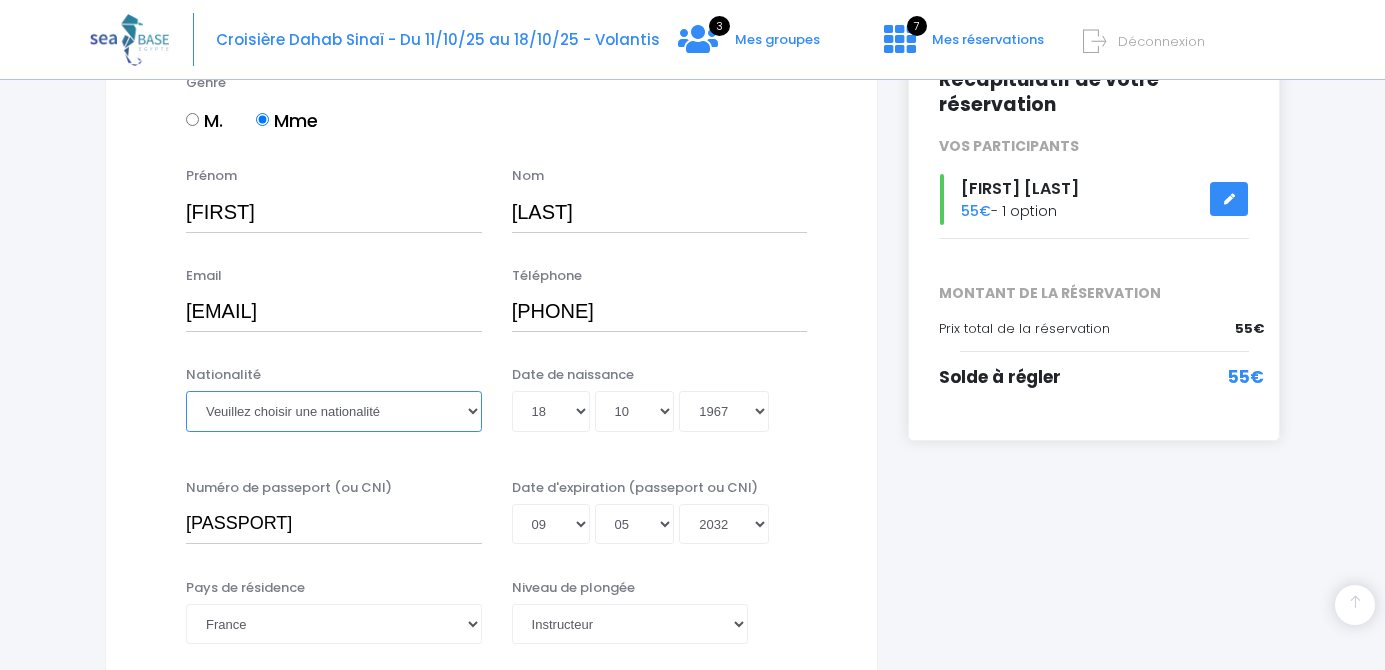 click on "Veuillez choisir une nationalité
Afghane
Albanaise
Algerienne
Allemande
Americaine
Andorrane
Angolaise
Antiguaise et barbudienne
Argentine Armenienne Australienne Autrichienne Azerbaïdjanaise Bahamienne" at bounding box center (334, 411) 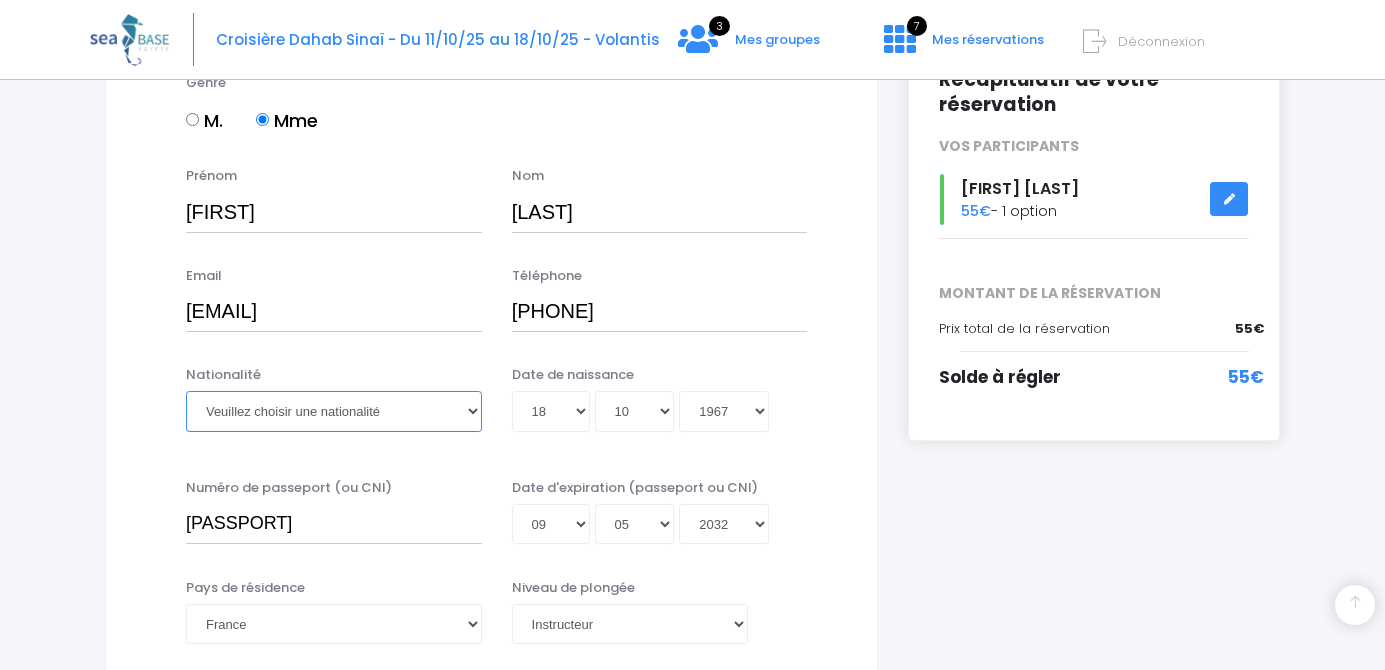 select on "Française" 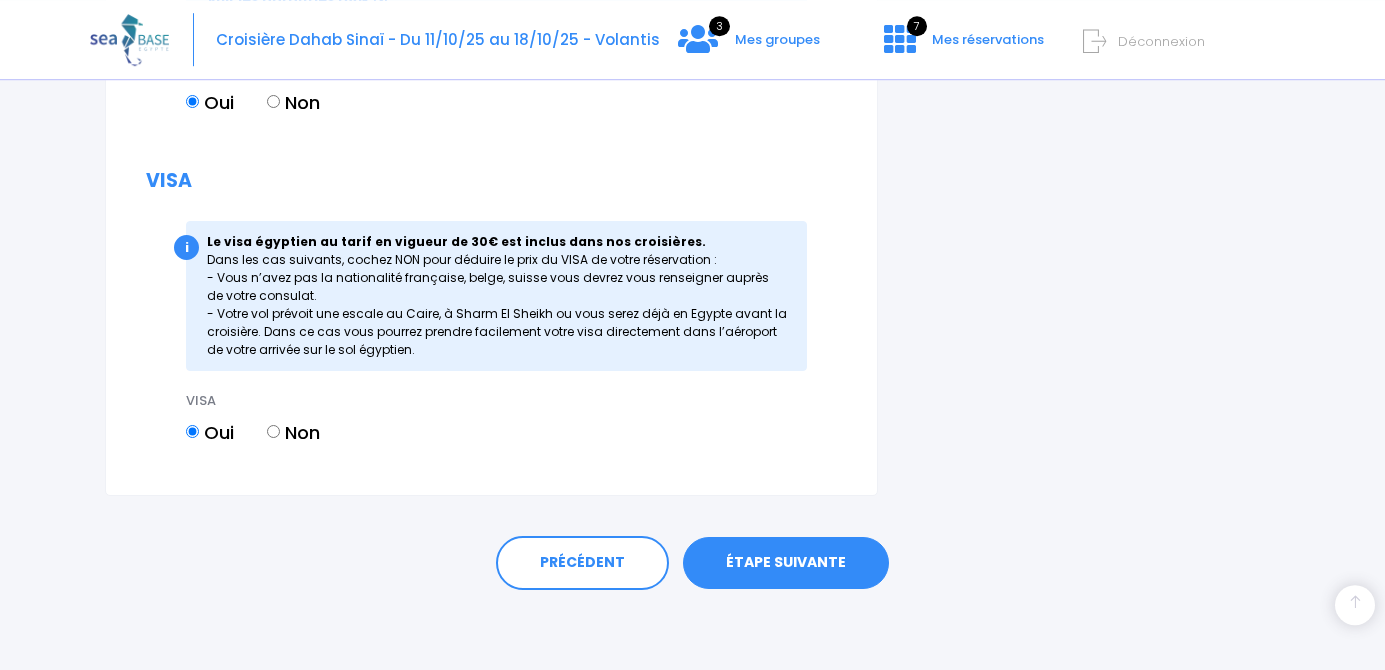 scroll, scrollTop: 2524, scrollLeft: 0, axis: vertical 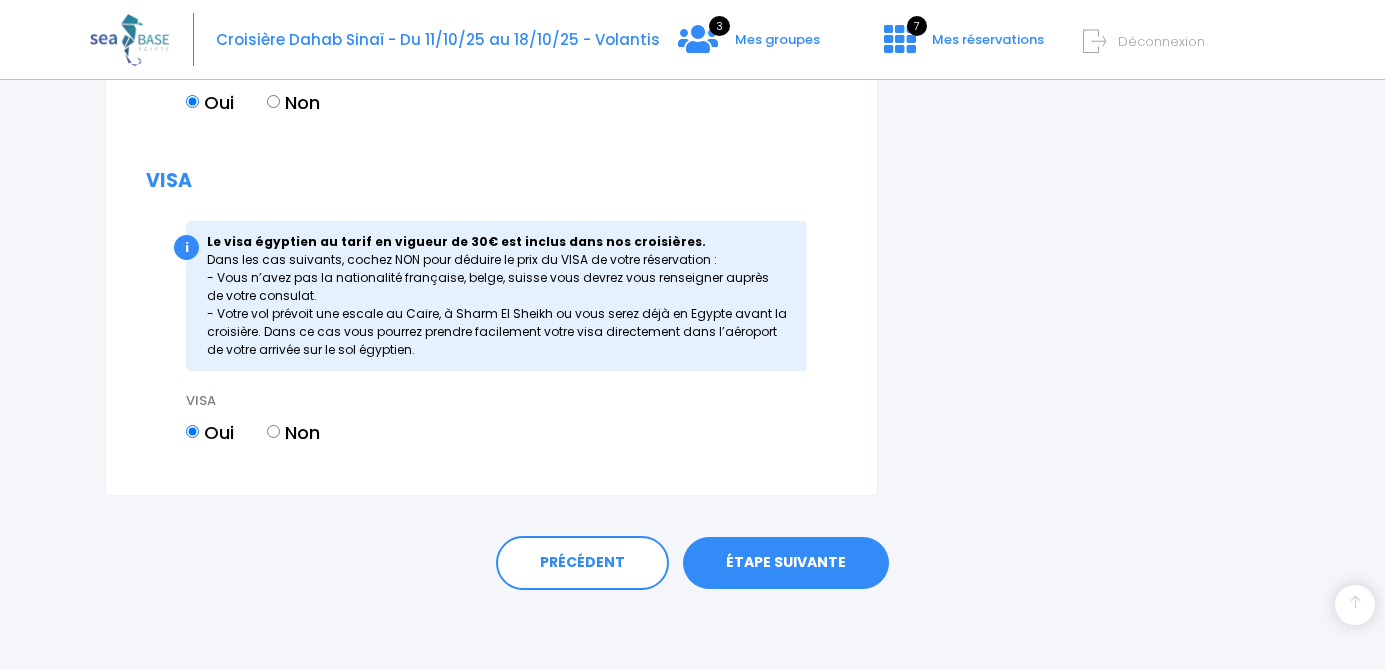click on "ÉTAPE SUIVANTE" at bounding box center (786, 563) 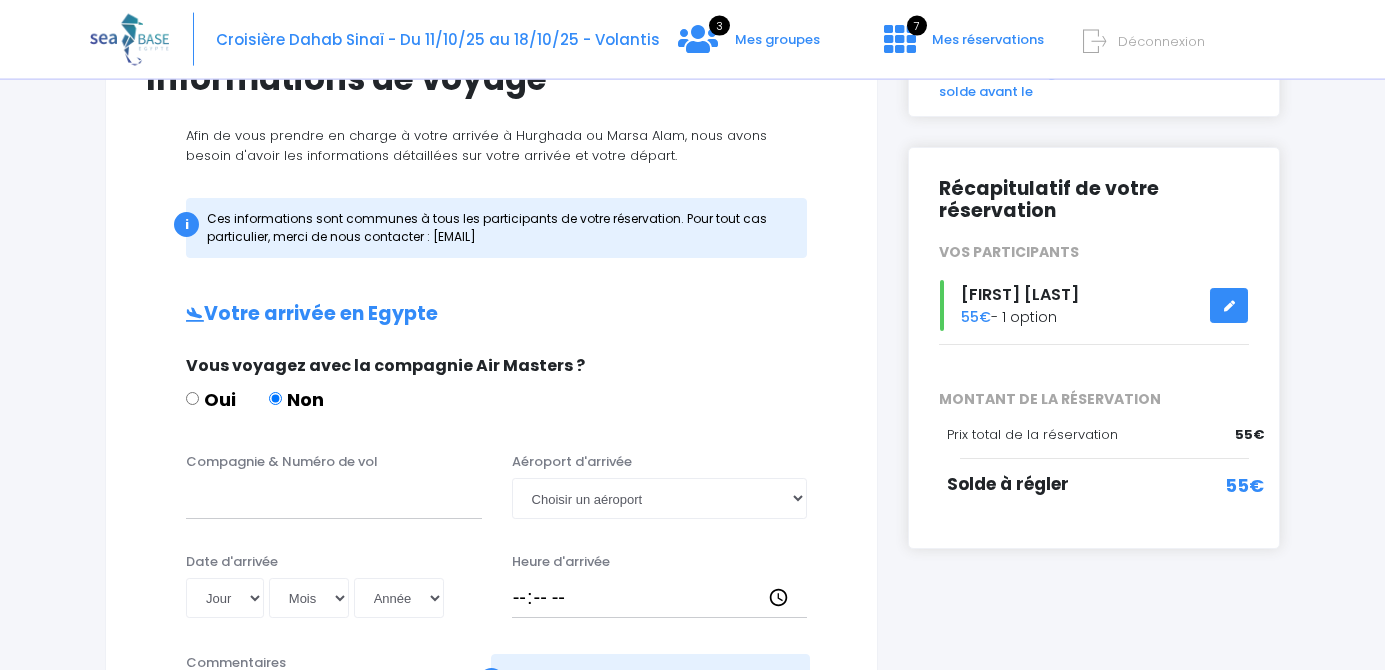 scroll, scrollTop: 224, scrollLeft: 0, axis: vertical 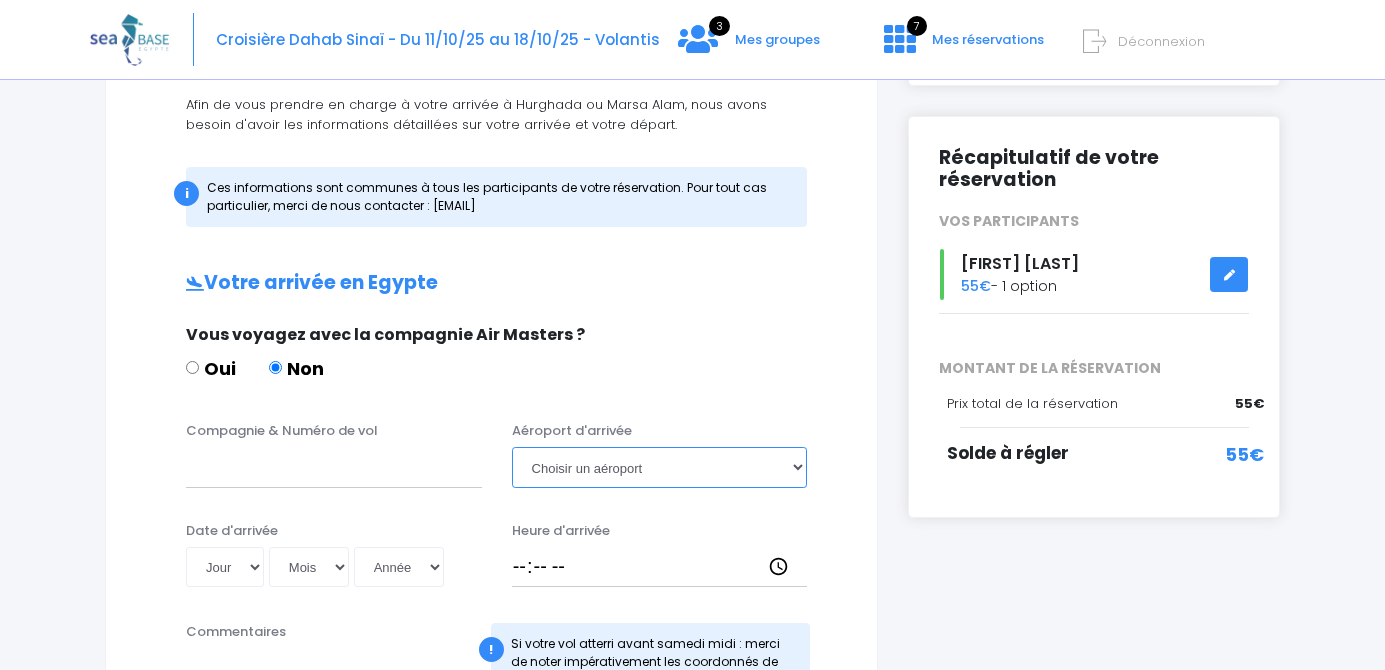 select on "Hurghada" 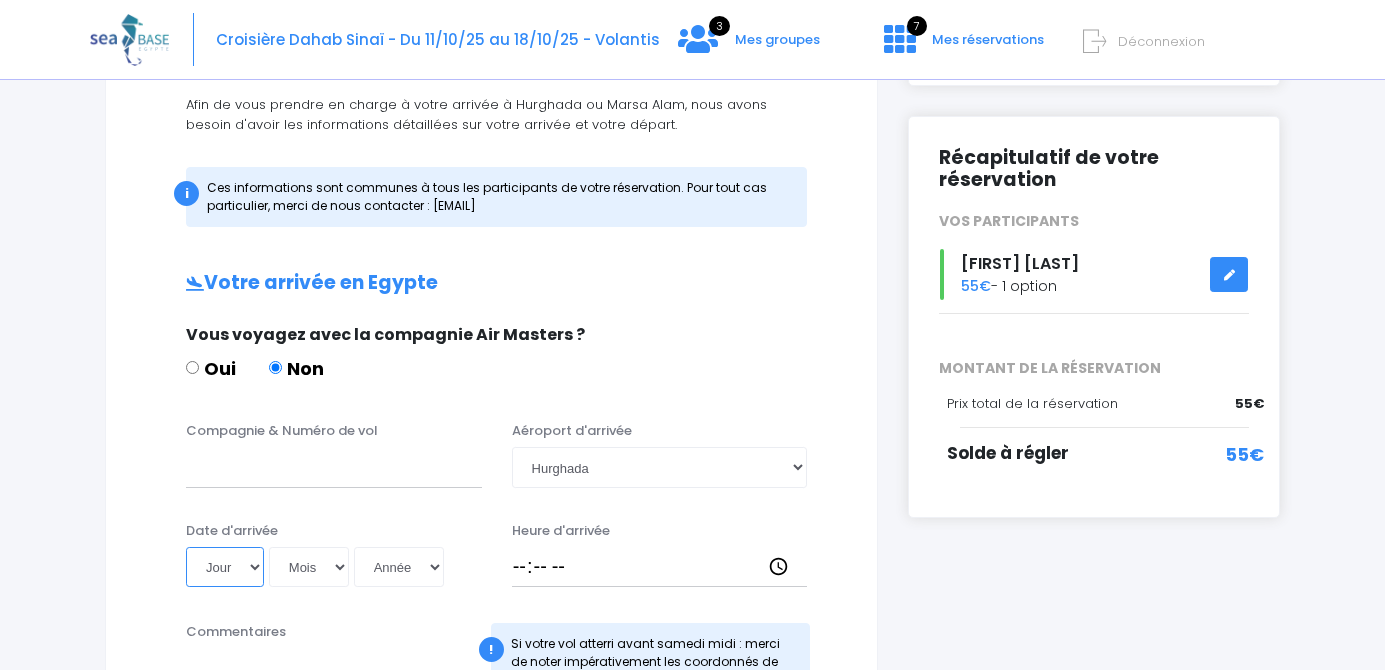 click on "Jour 01 02 03 04 05 06 07 08 09 10 11 12 13 14 15 16 17 18 19 20 21 22 23 24 25 26 27 28 29 30 31" at bounding box center (225, 567) 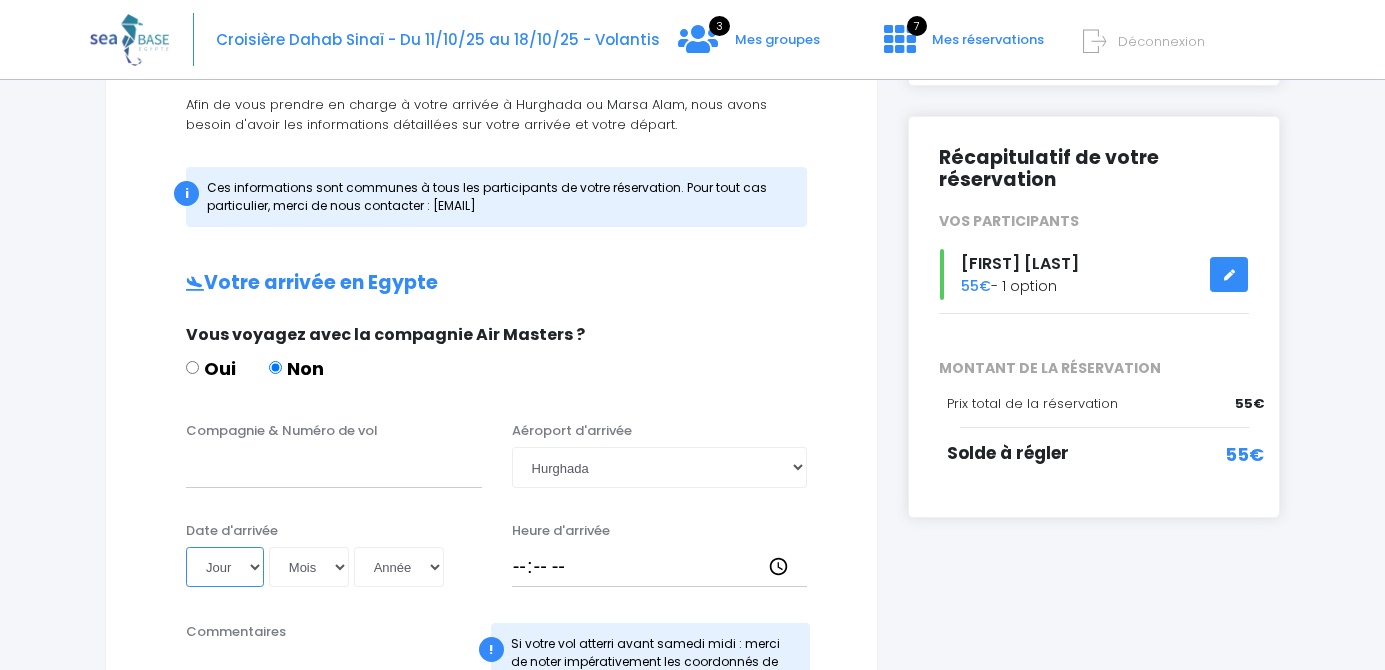 select on "11" 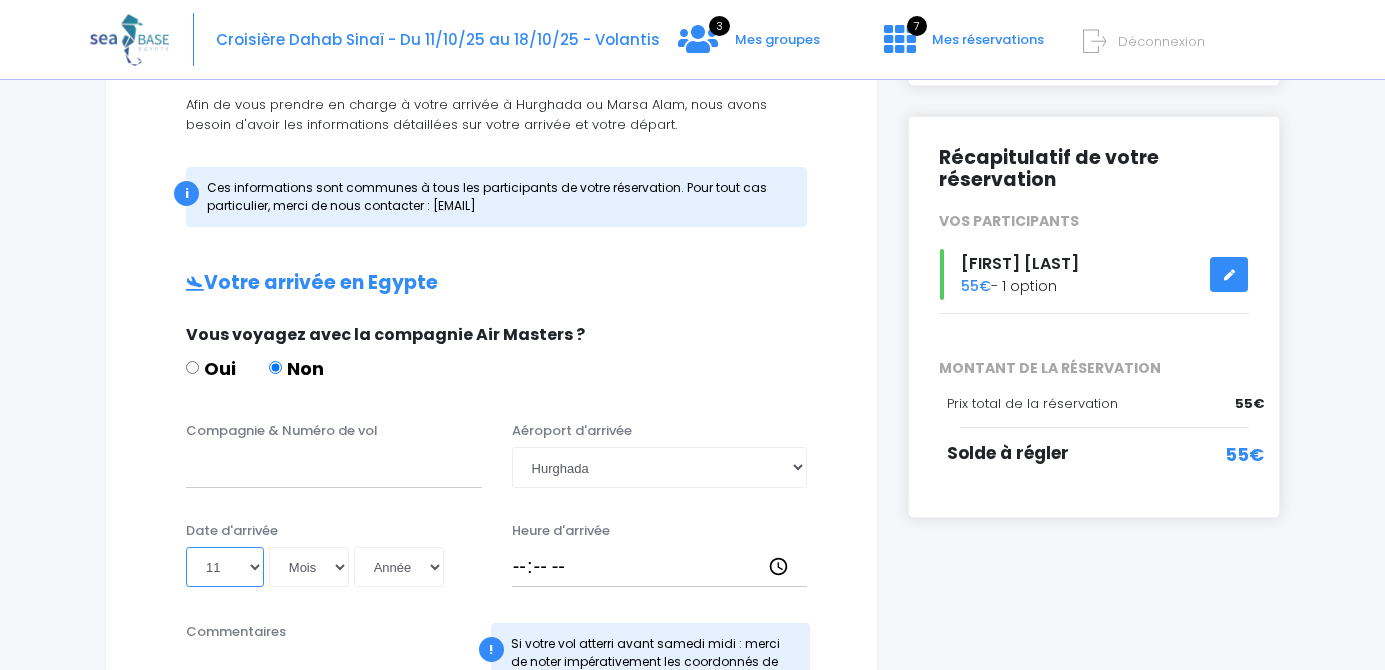 click on "11" at bounding box center [0, 0] 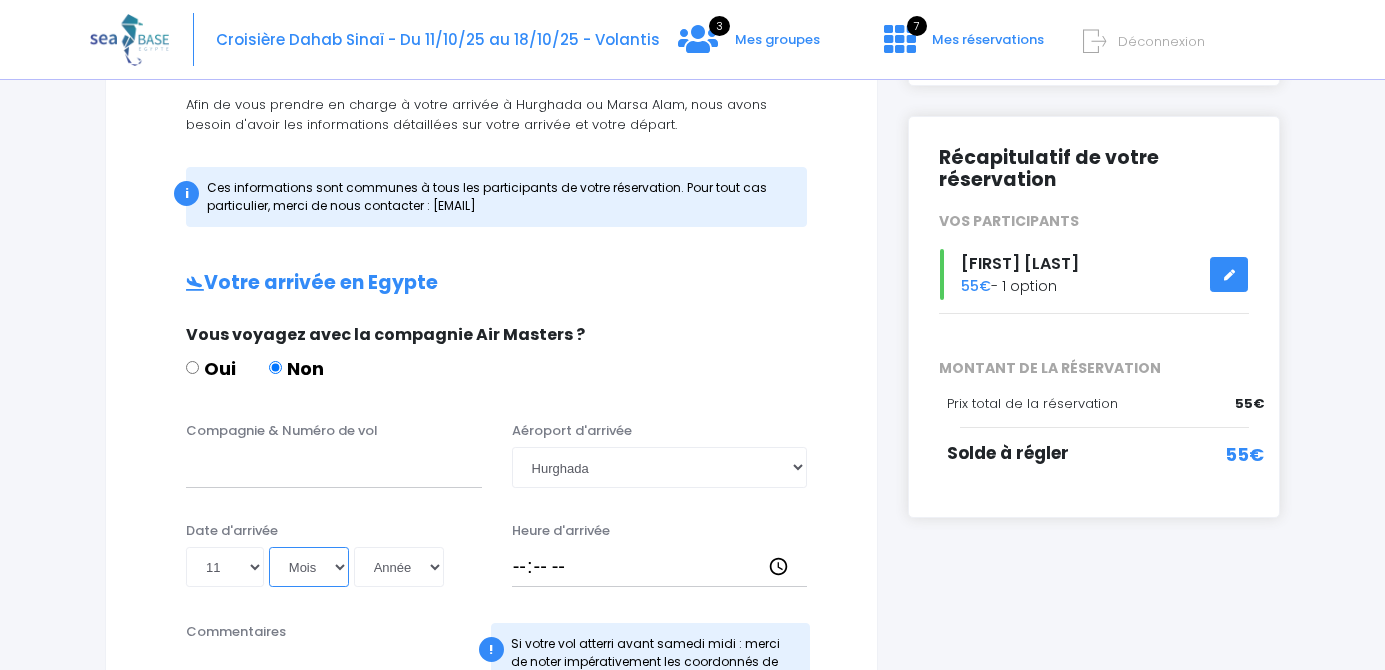 click on "Mois 01 02 03 04 05 06 07 08 09 10 11 12" at bounding box center (309, 567) 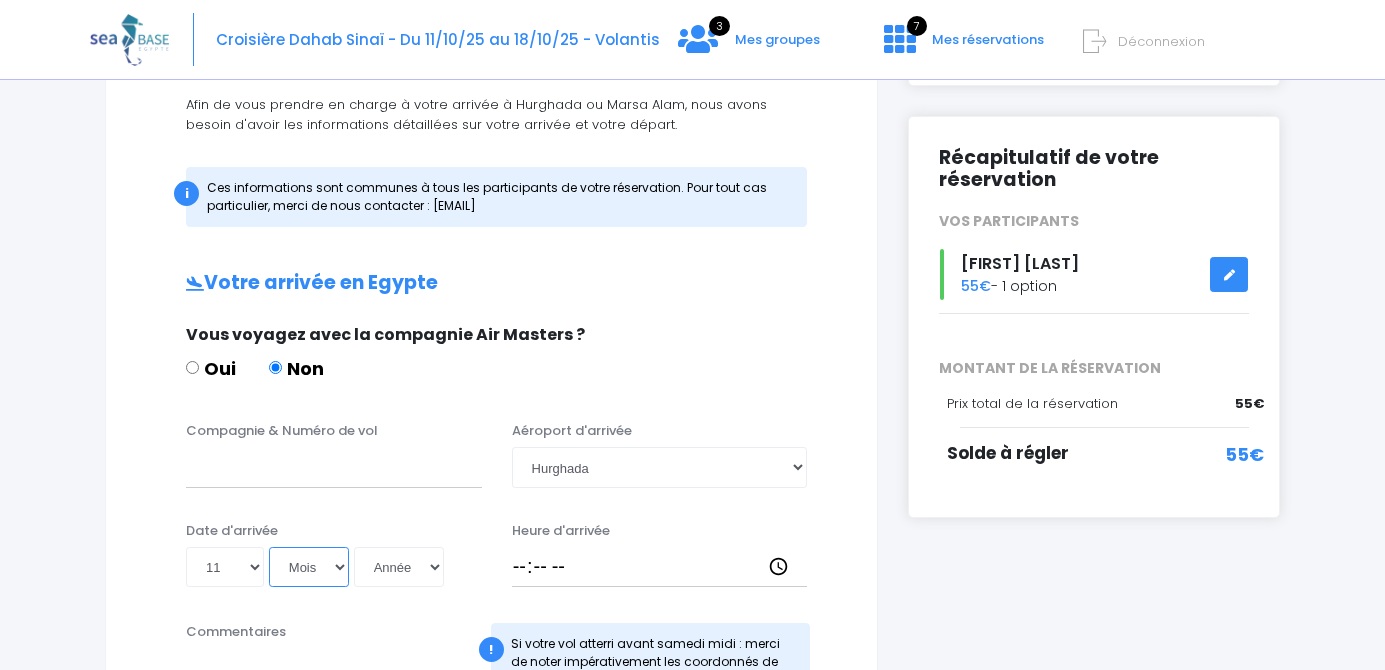 select on "10" 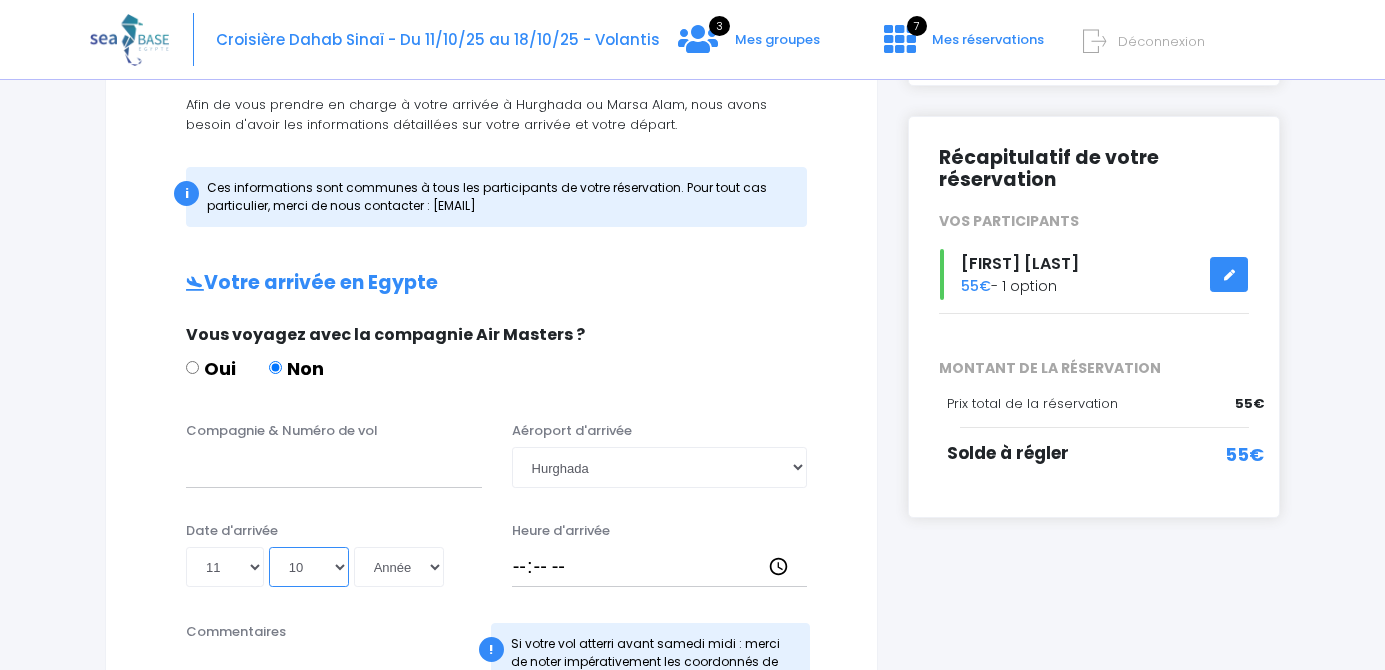 click on "10" at bounding box center [0, 0] 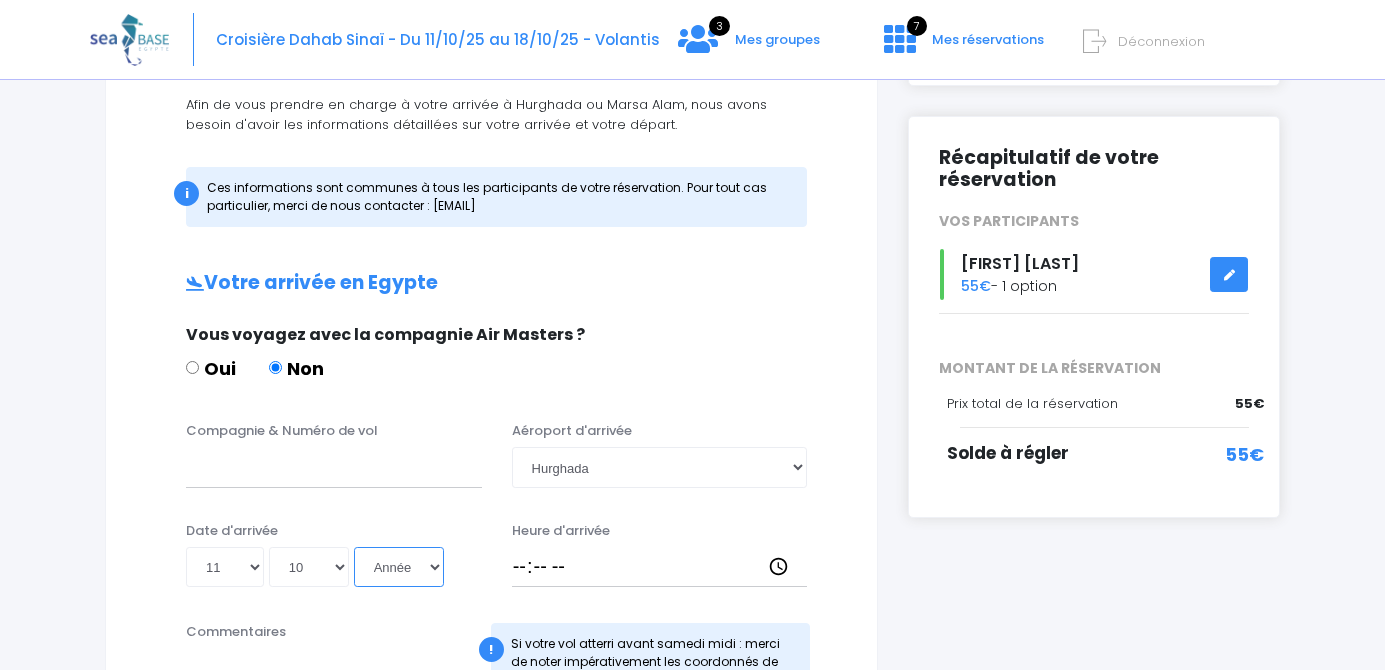 click on "Année 2045 2044 2043 2042 2041 2040 2039 2038 2037 2036 2035 2034 2033 2032 2031 2030 2029 2028 2027 2026 2025 2024 2023 2022 2021 2020 2019 2018 2017 2016 2015 2014 2013 2012 2011 2010 2009 2008 2007 2006 2005 2004 2003 2002 2001 2000 1999 1998 1997 1996 1995 1994 1993 1992 1991 1990 1989 1988 1987 1986 1985 1984 1983 1982 1981 1980 1979 1978 1977 1976 1975 1974 1973 1972 1971 1970 1969 1968 1967 1966 1965 1964 1963 1962 1961 1960 1959 1958 1957 1956 1955 1954 1953 1952 1951 1950 1949 1948 1947 1946 1945 1944 1943 1942 1941 1940 1939 1938 1937 1936 1935 1934 1933 1932 1931 1930 1929 1928 1927 1926 1925 1924 1923 1922 1921 1920 1919 1918 1917 1916 1915 1914 1913 1912 1911 1910 1909 1908 1907 1906 1905 1904 1903 1902 1901 1900" at bounding box center (399, 567) 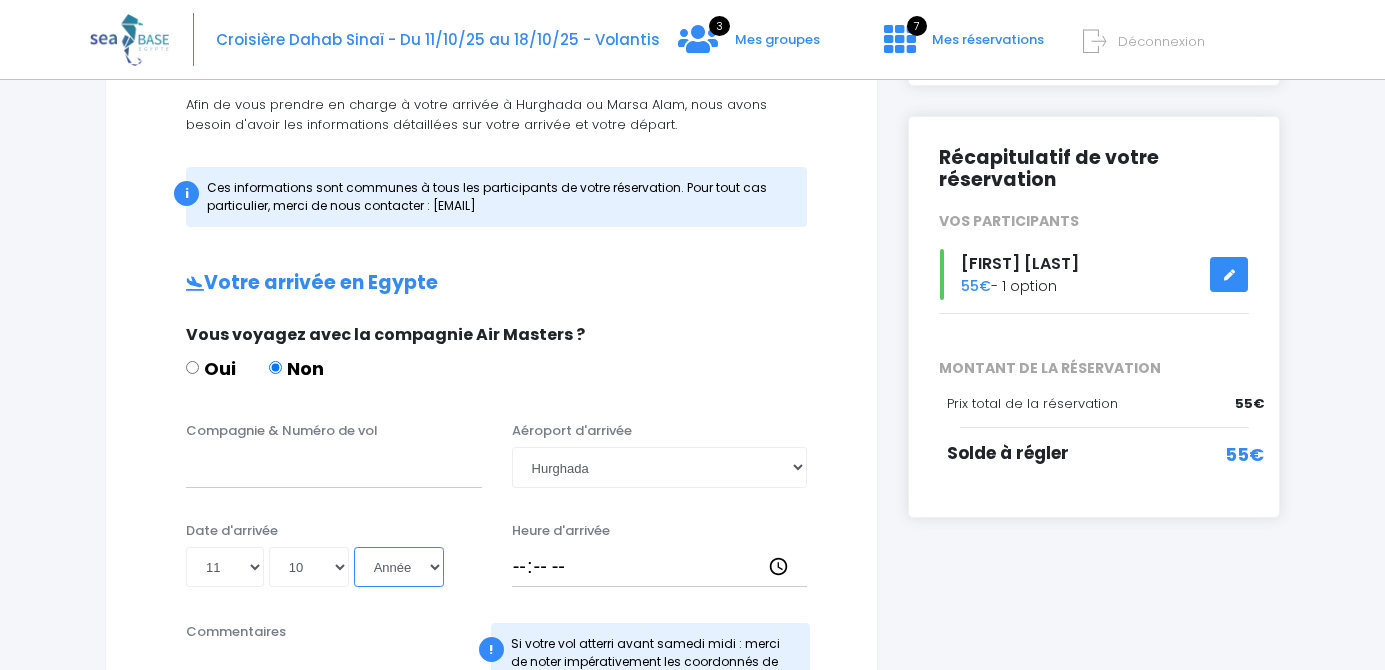 select on "2025" 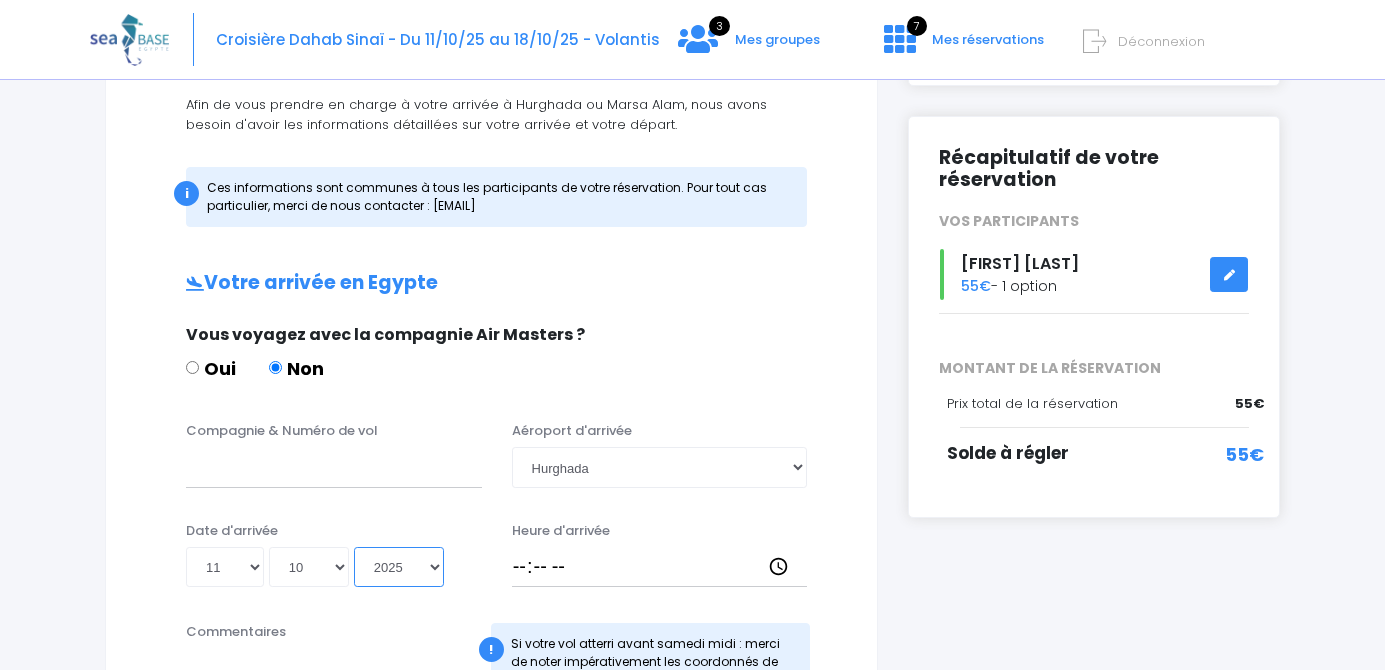 click on "2025" at bounding box center [0, 0] 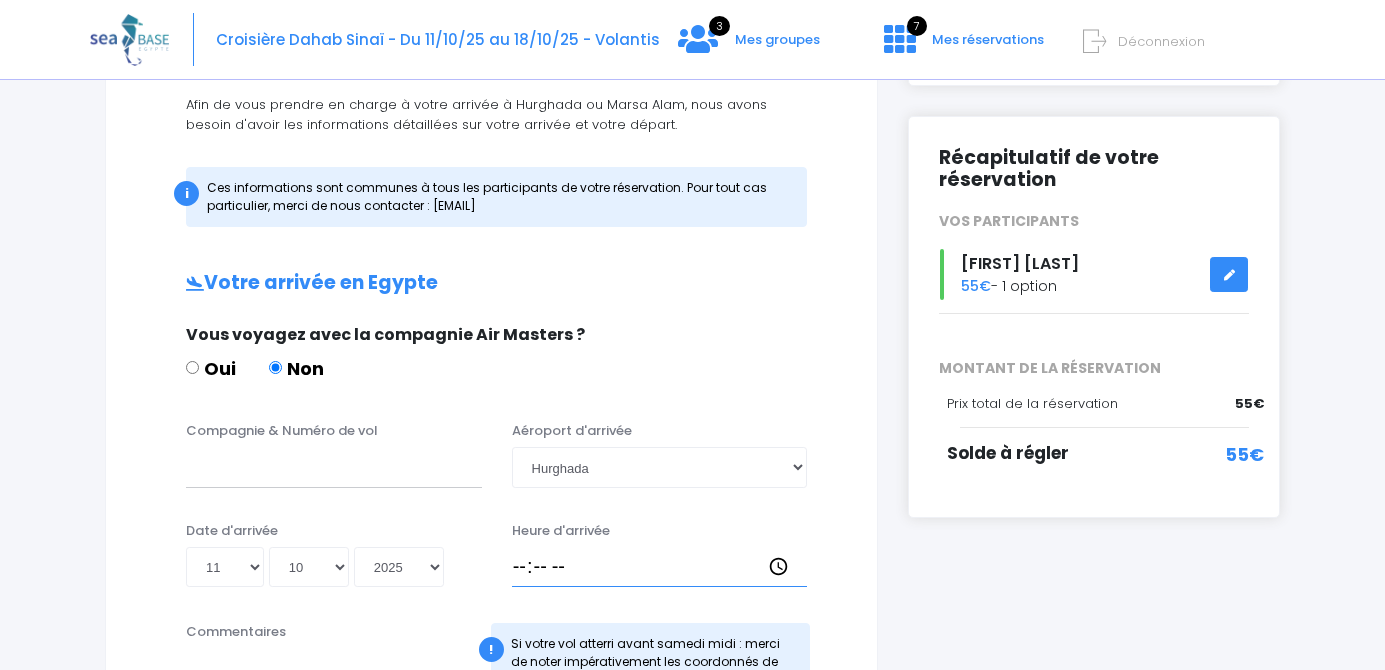 click on "Heure d'arrivée" at bounding box center [660, 567] 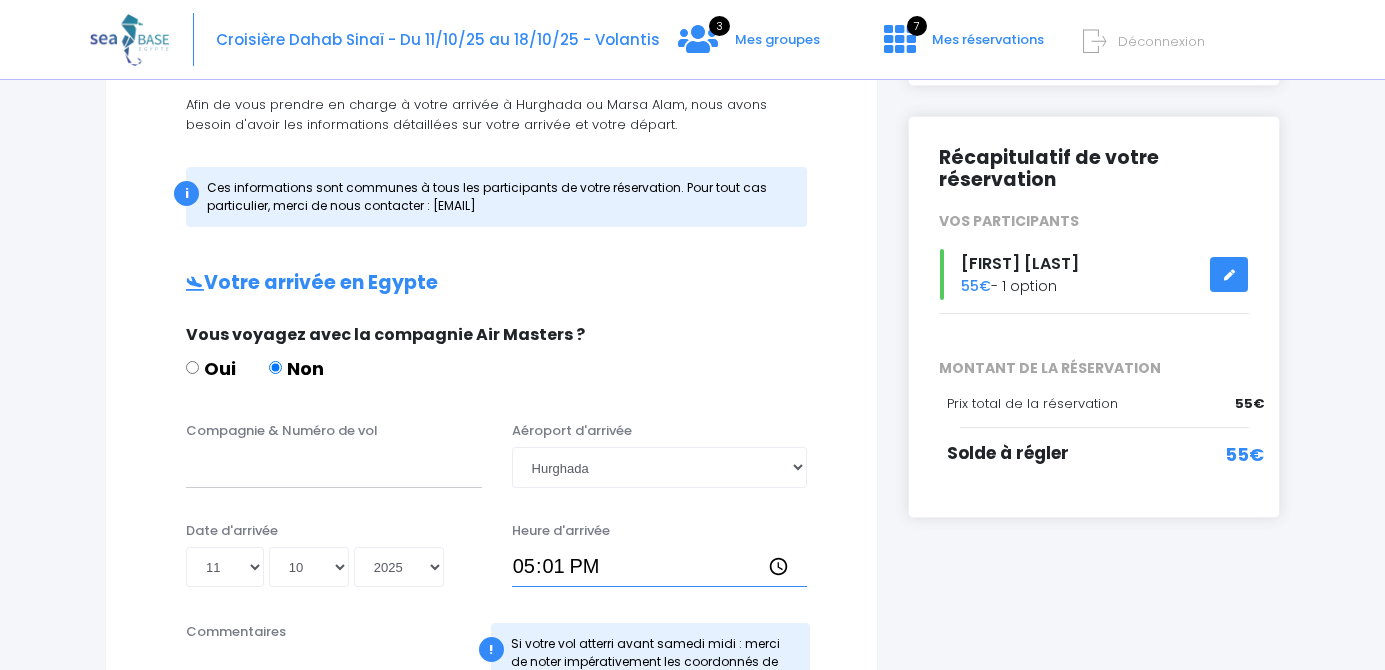 type on "17:15" 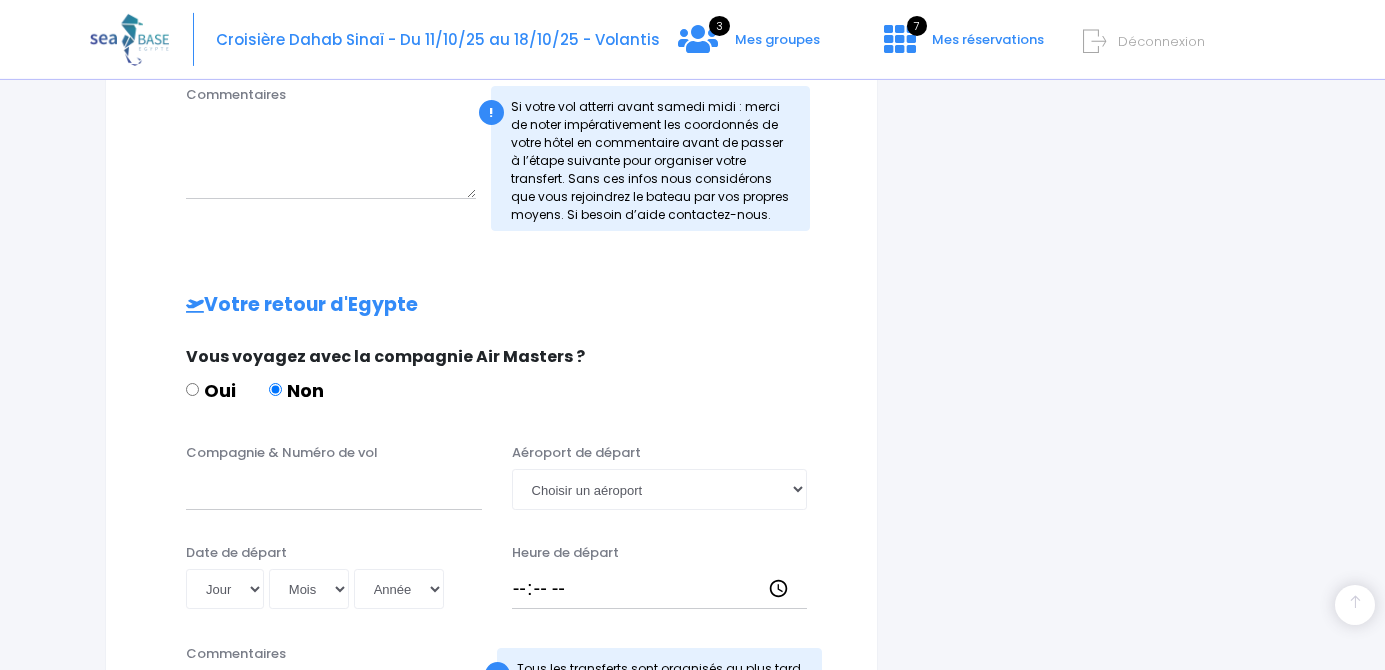 scroll, scrollTop: 768, scrollLeft: 0, axis: vertical 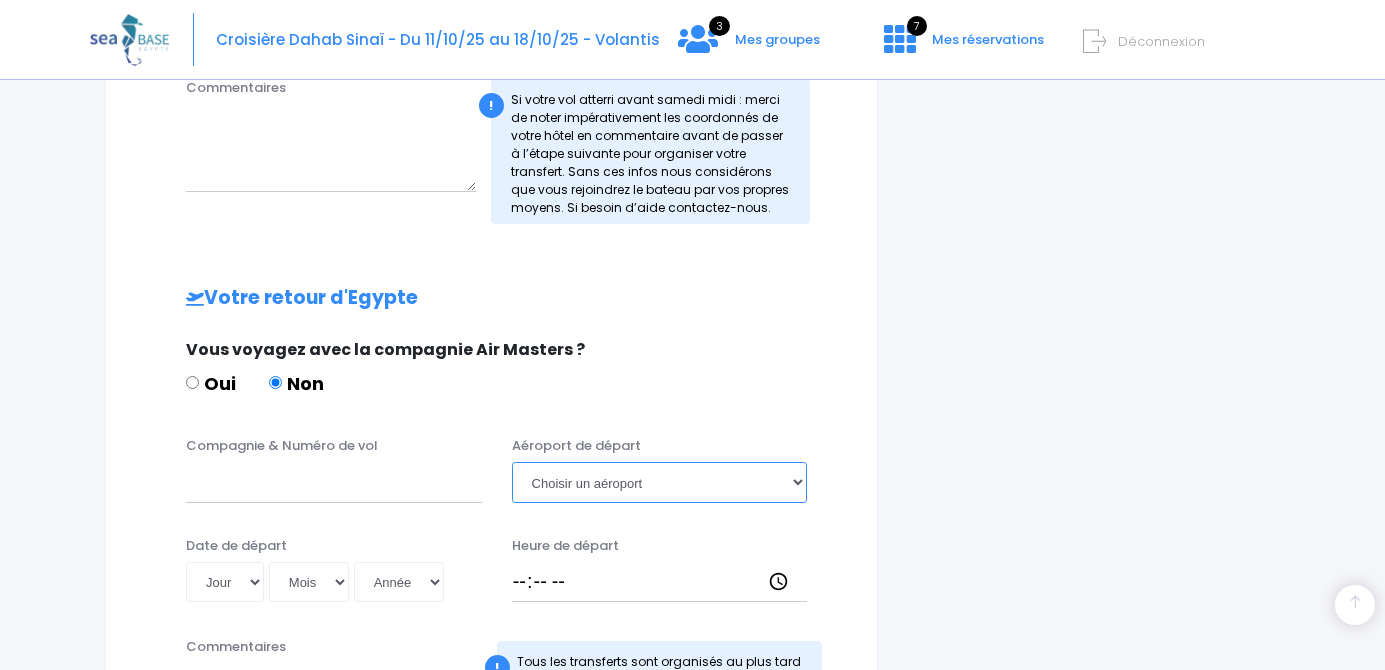 select on "Hurghada" 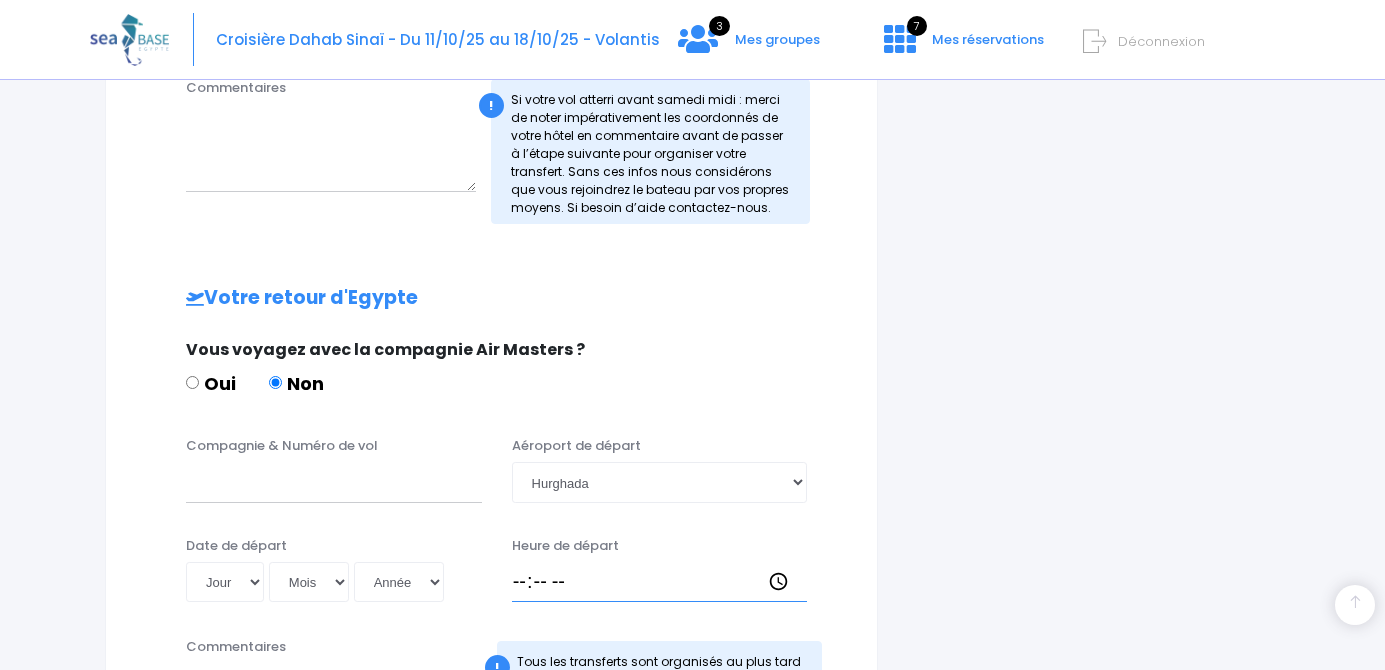 click on "Heure de départ" at bounding box center (660, 582) 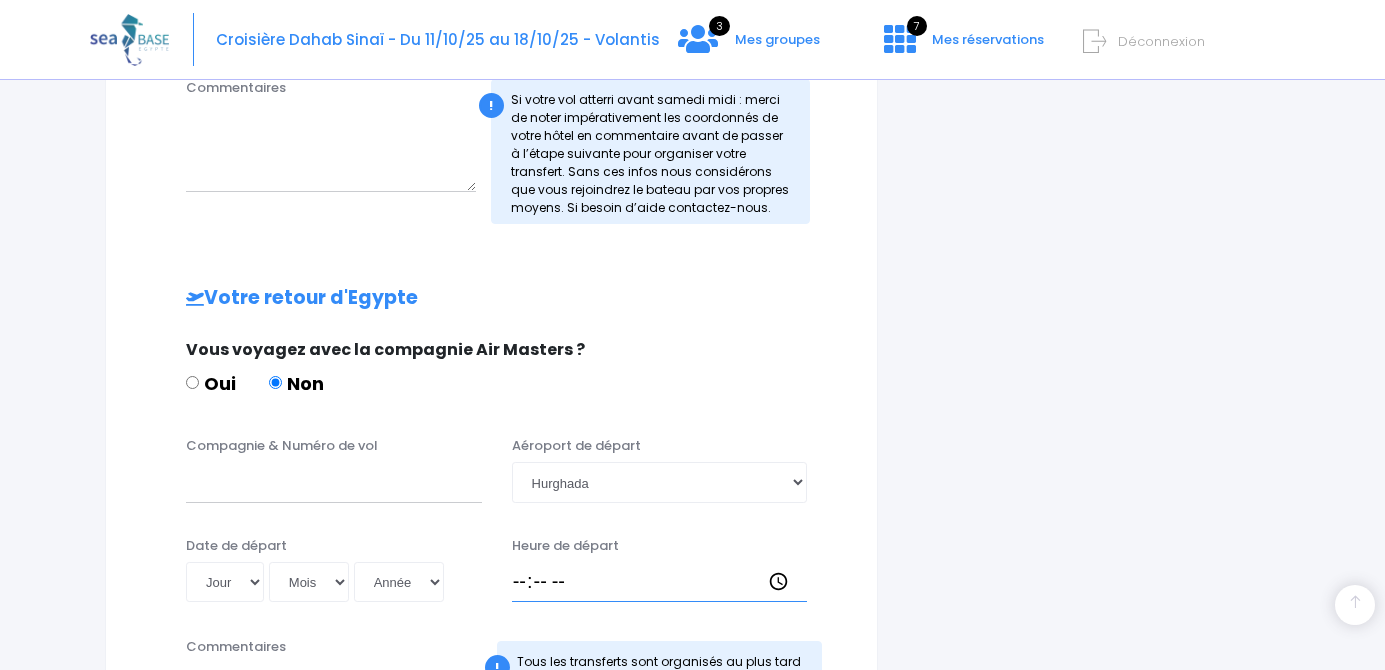 type on "18:00" 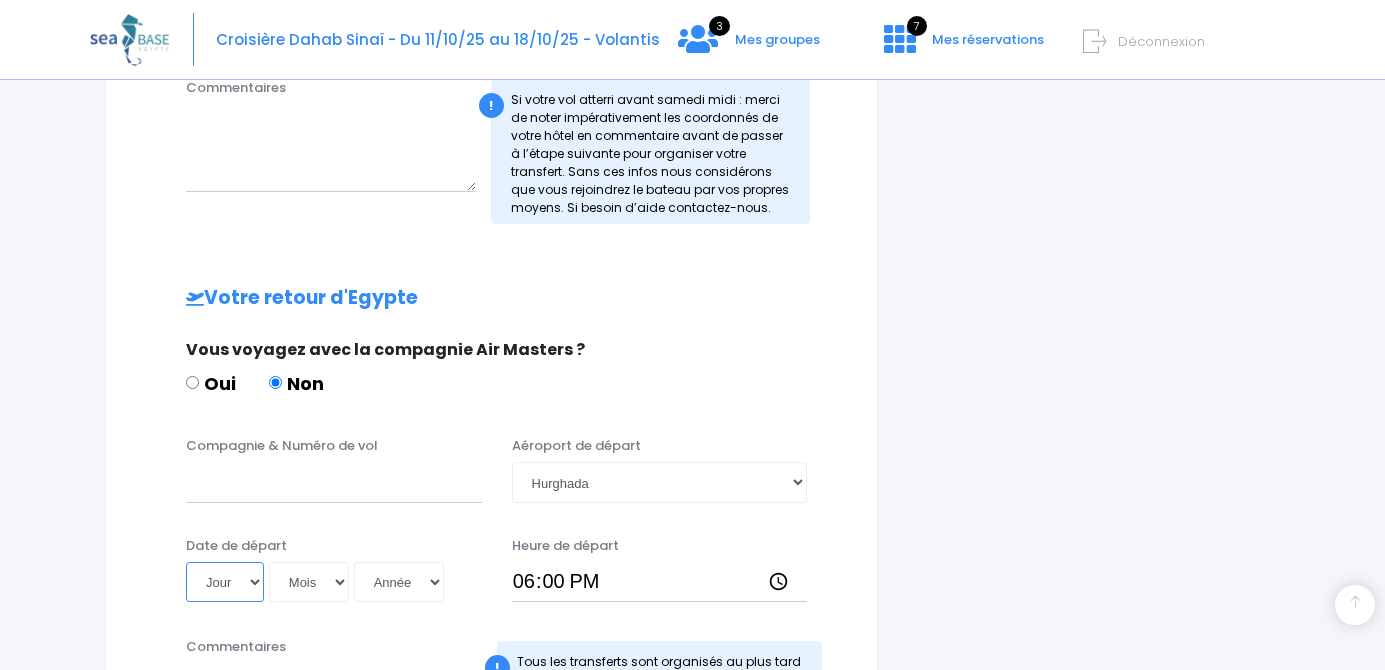 click on "Jour 01 02 03 04 05 06 07 08 09 10 11 12 13 14 15 16 17 18 19 20 21 22 23 24 25 26 27 28 29 30 31" at bounding box center [225, 582] 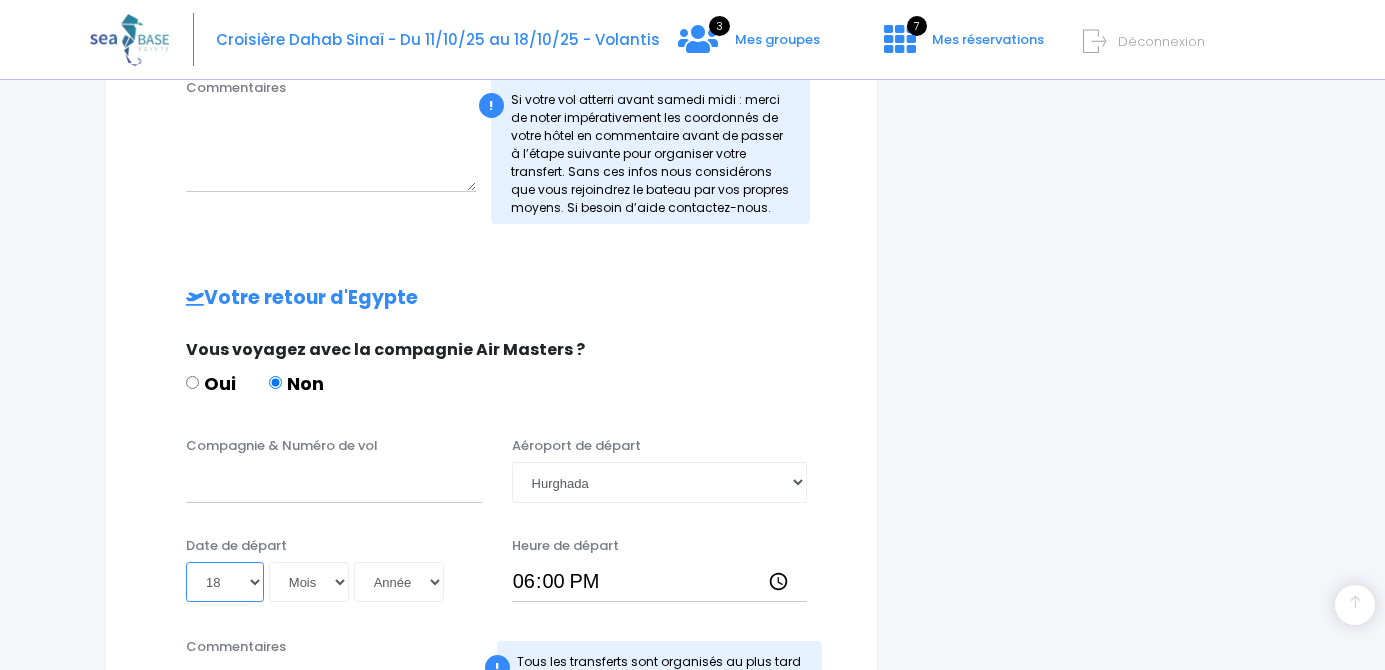 click on "18" at bounding box center [0, 0] 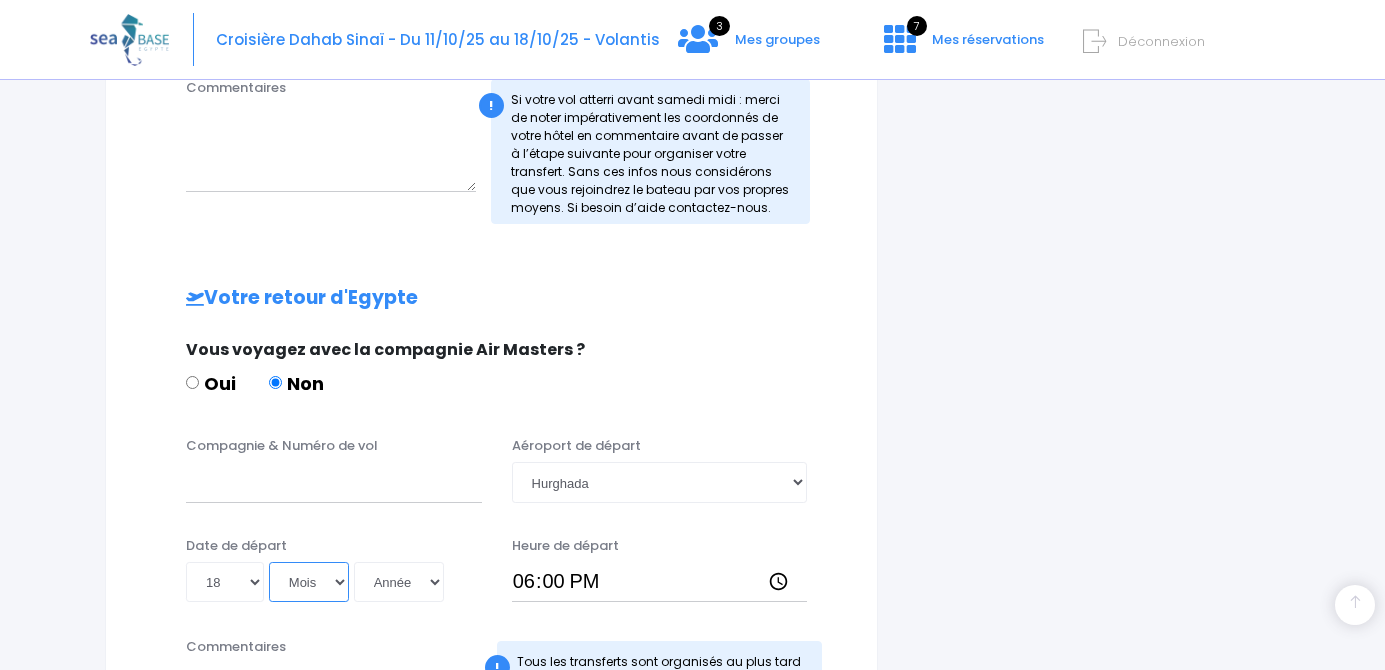 click on "Mois 01 02 03 04 05 06 07 08 09 10 11 12" at bounding box center [309, 582] 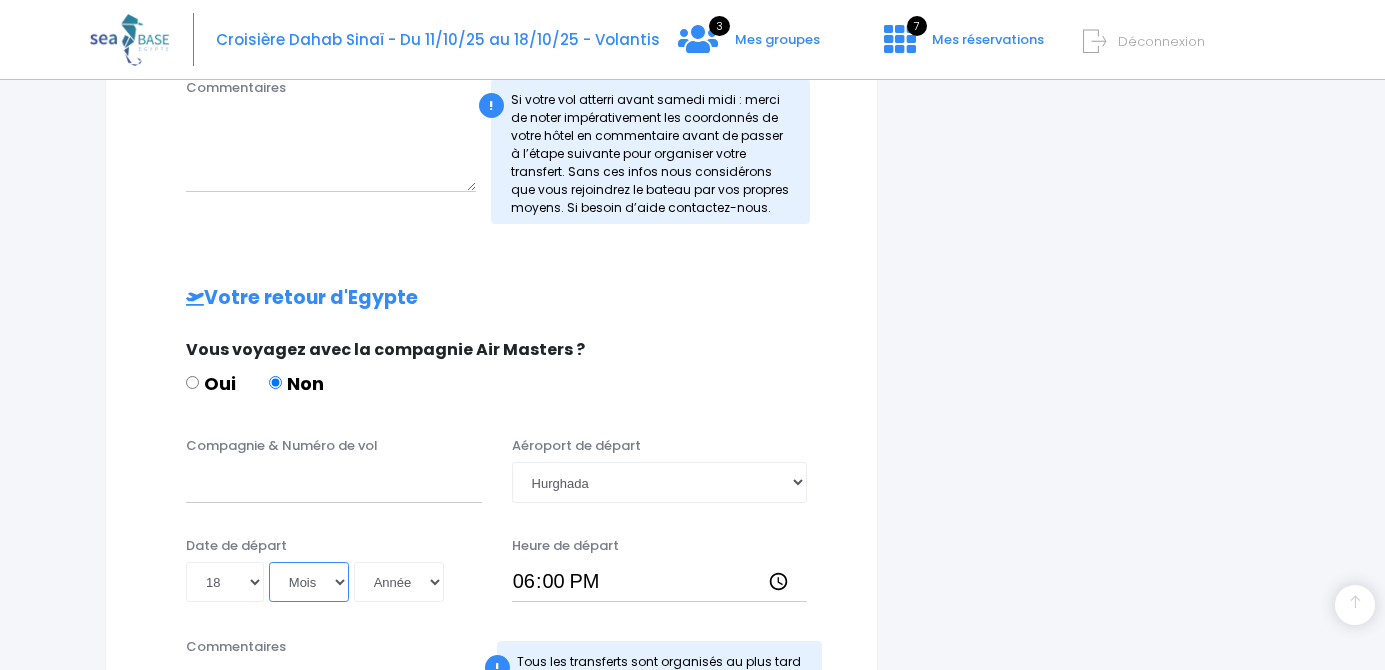 select on "10" 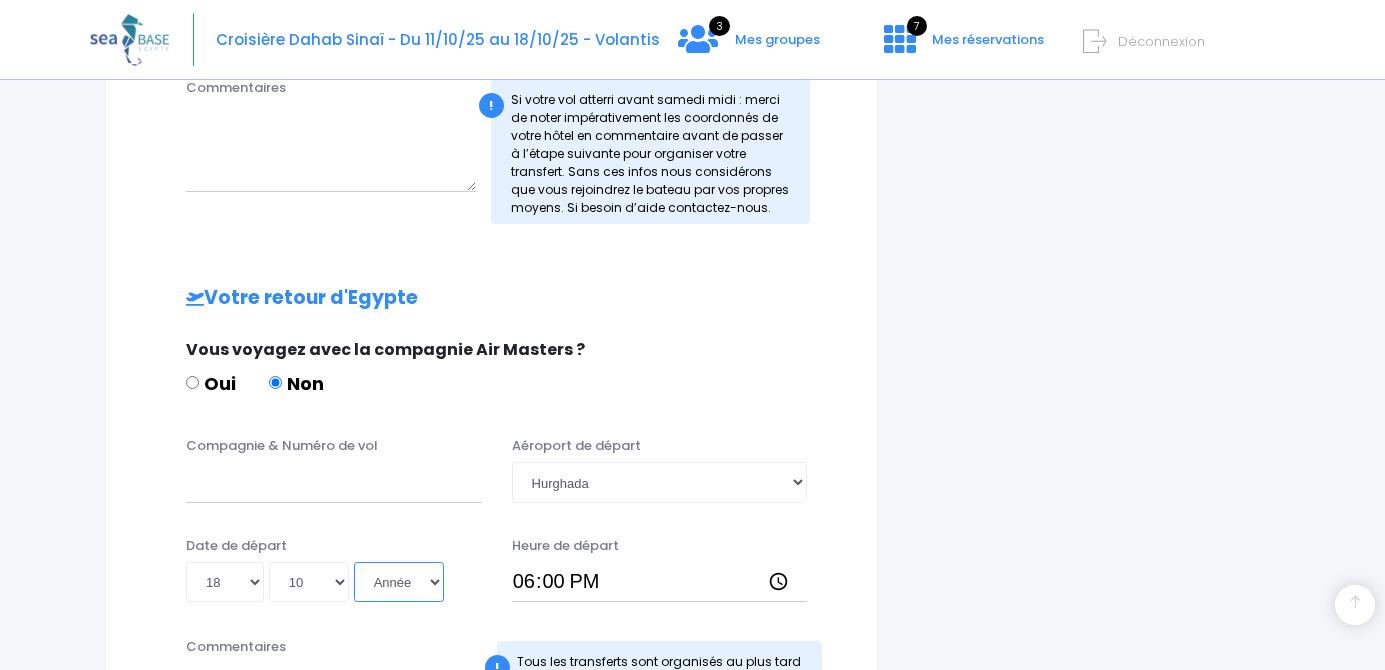 click on "Année 2045 2044 2043 2042 2041 2040 2039 2038 2037 2036 2035 2034 2033 2032 2031 2030 2029 2028 2027 2026 2025 2024 2023 2022 2021 2020 2019 2018 2017 2016 2015 2014 2013 2012 2011 2010 2009 2008 2007 2006 2005 2004 2003 2002 2001 2000 1999 1998 1997 1996 1995 1994 1993 1992 1991 1990 1989 1988 1987 1986 1985 1984 1983 1982 1981 1980 1979 1978 1977 1976 1975 1974 1973 1972 1971 1970 1969 1968 1967 1966 1965 1964 1963 1962 1961 1960 1959 1958 1957 1956 1955 1954 1953 1952 1951 1950 1949 1948 1947 1946 1945 1944 1943 1942 1941 1940 1939 1938 1937 1936 1935 1934 1933 1932 1931 1930 1929 1928 1927 1926 1925 1924 1923 1922 1921 1920 1919 1918 1917 1916 1915 1914 1913 1912 1911 1910 1909 1908 1907 1906 1905 1904 1903 1902 1901 1900" at bounding box center (399, 582) 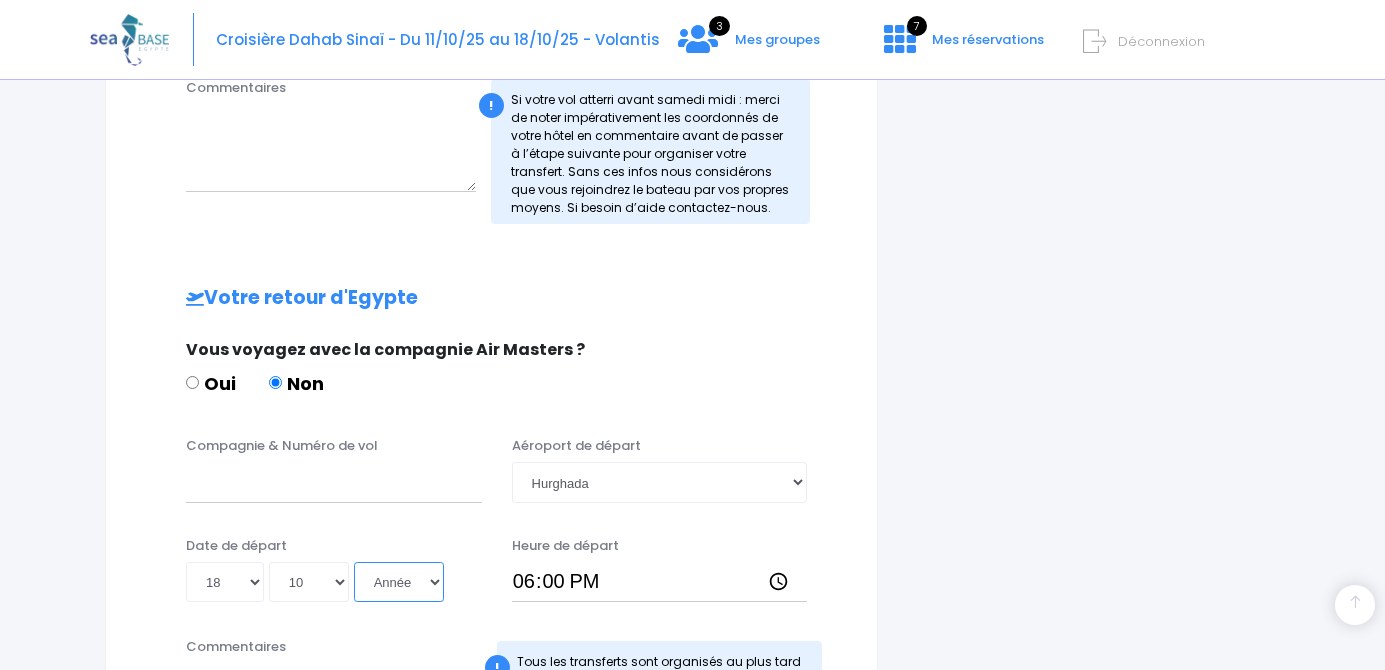 select on "2025" 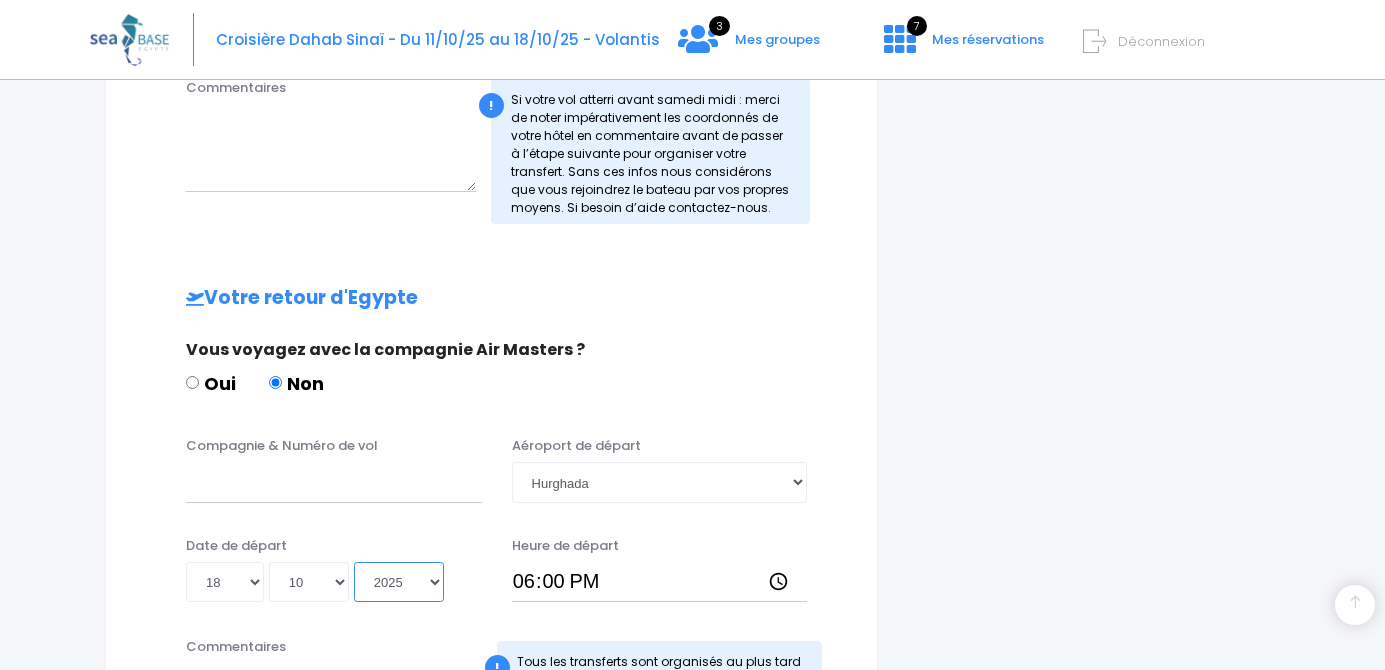 click on "2025" at bounding box center [0, 0] 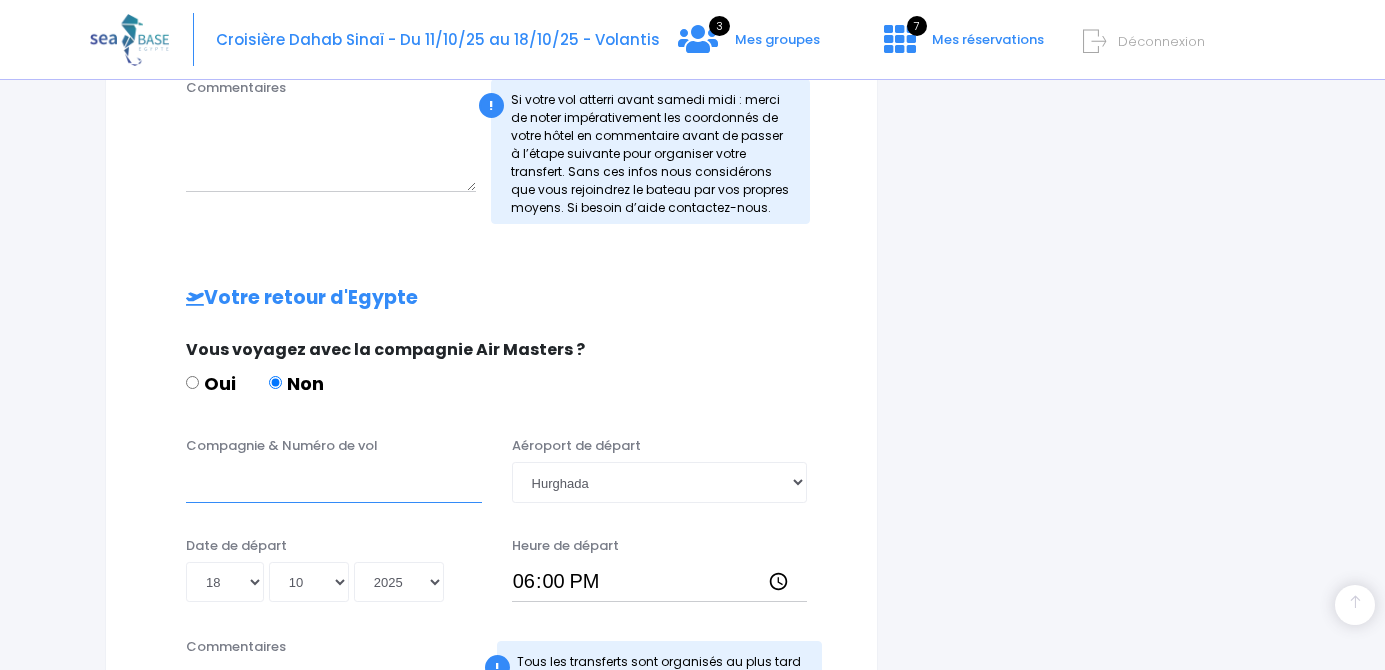 click on "Compagnie & Numéro de vol" at bounding box center (334, 482) 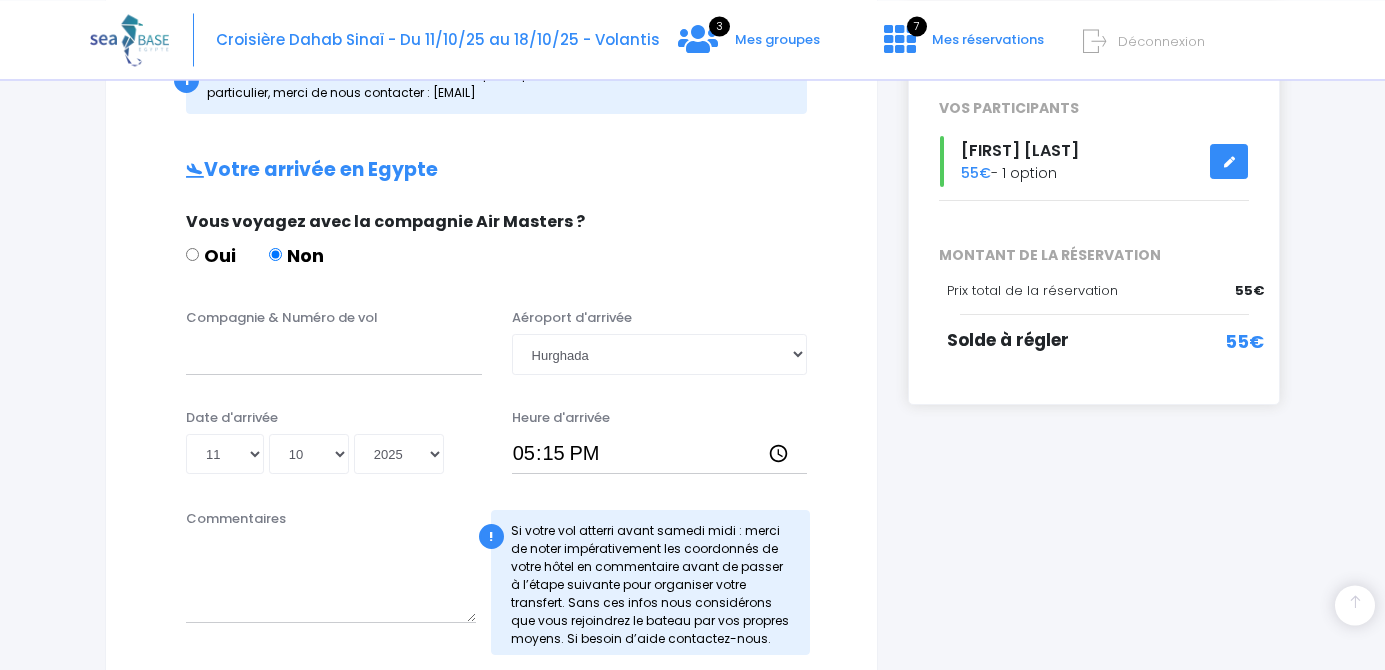 scroll, scrollTop: 335, scrollLeft: 0, axis: vertical 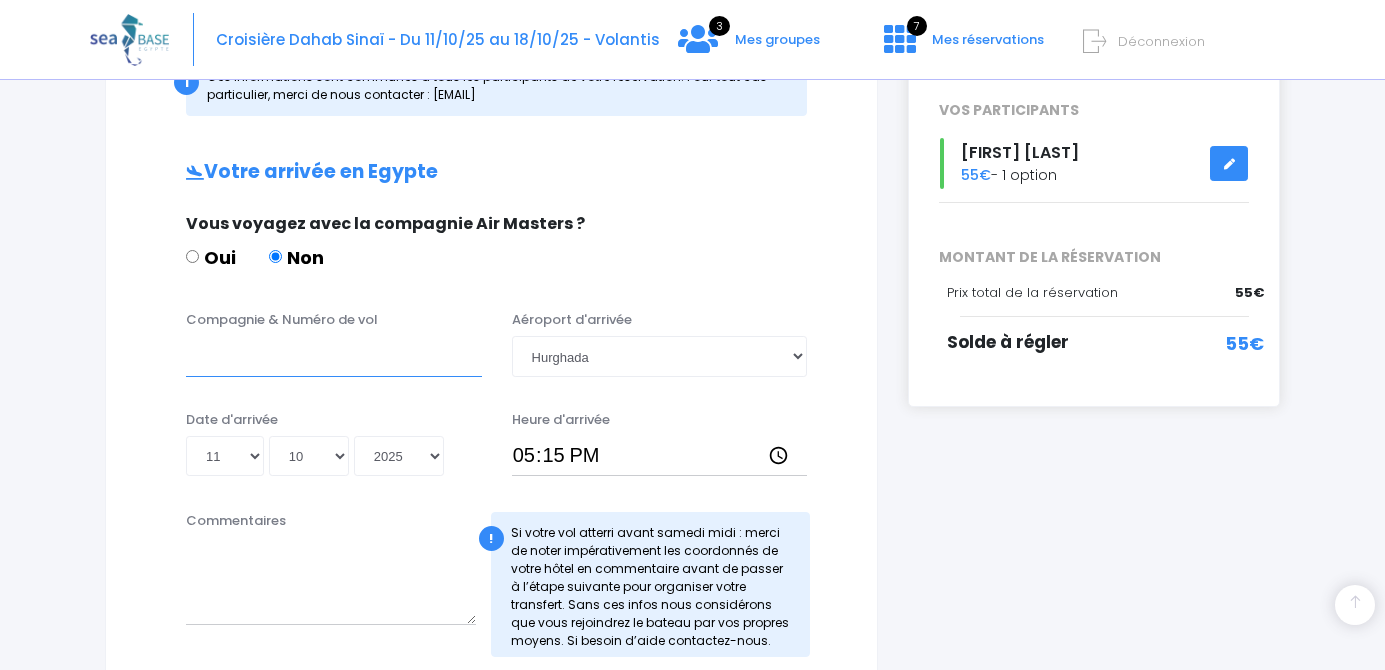 click on "Compagnie & Numéro de vol" at bounding box center [334, 356] 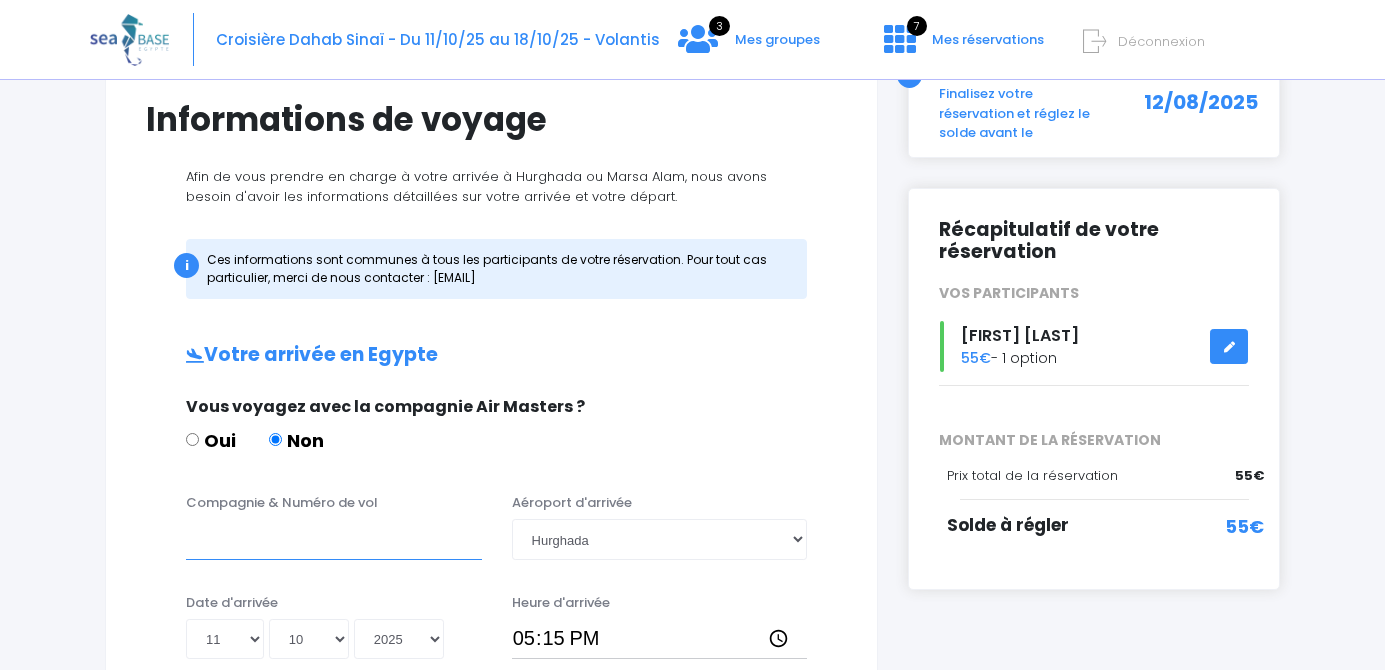 scroll, scrollTop: 175, scrollLeft: 0, axis: vertical 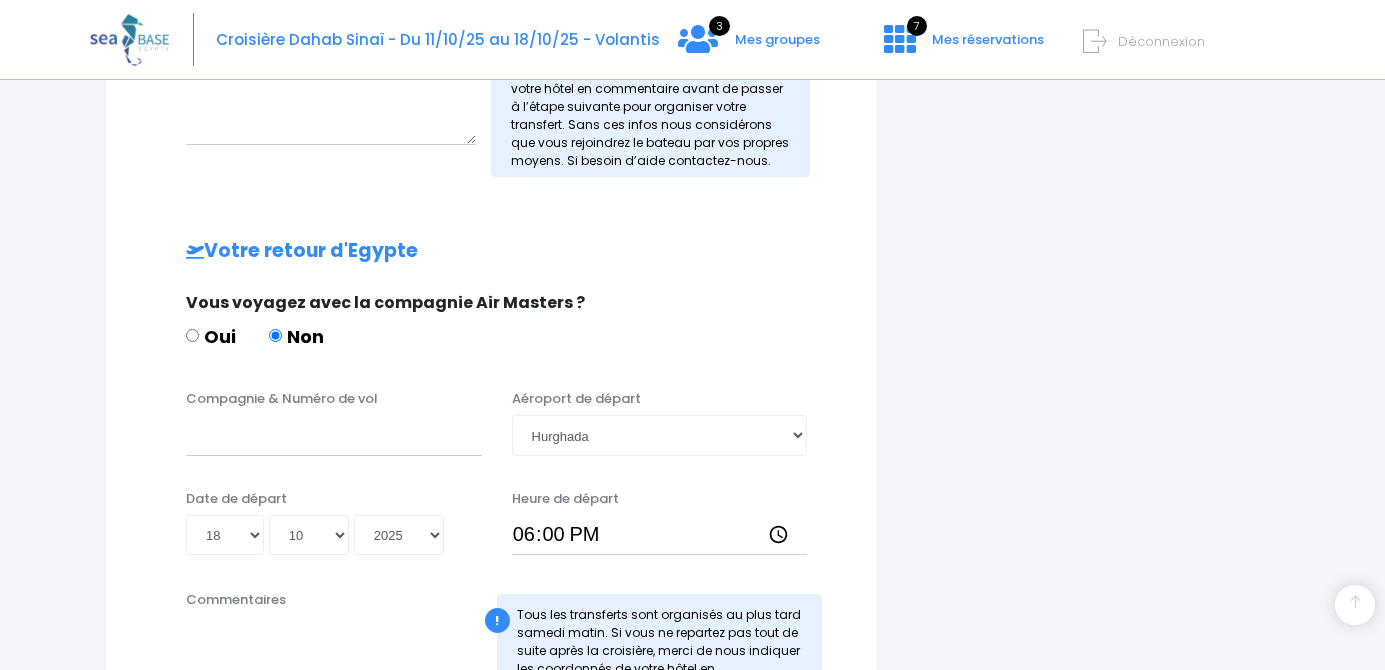 type on "Easyjet" 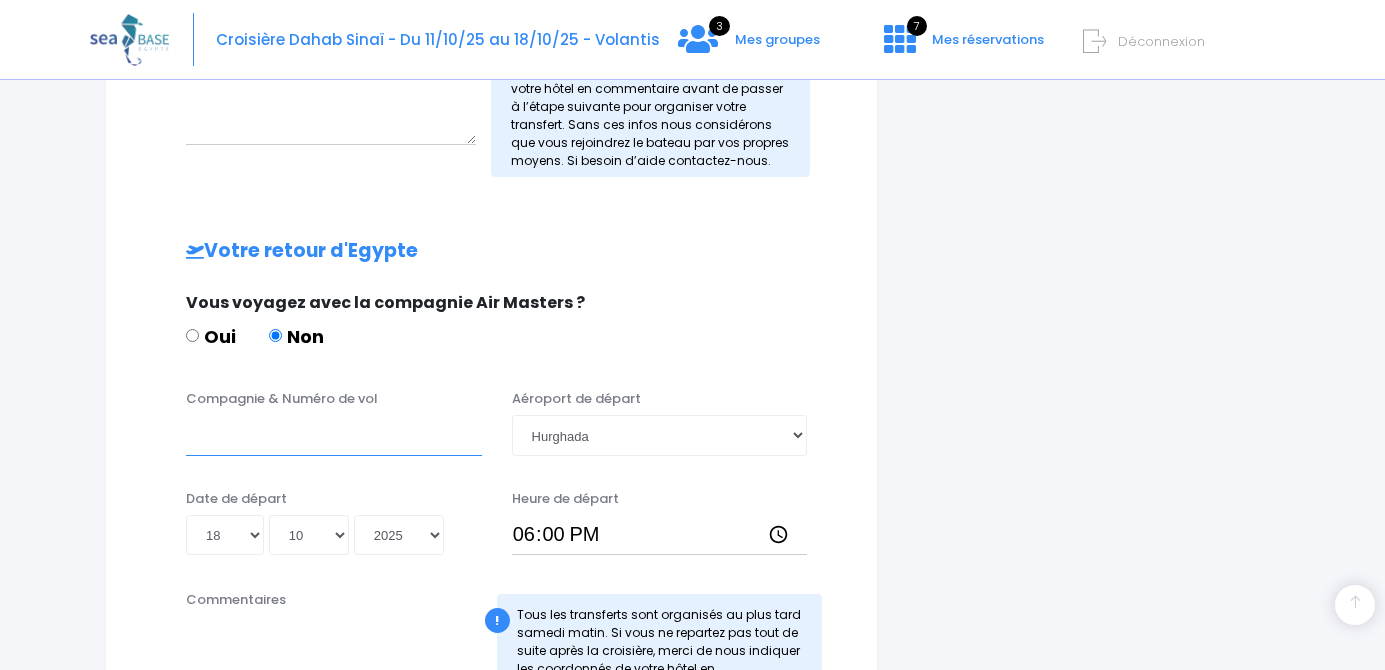 click on "Compagnie & Numéro de vol" at bounding box center (334, 435) 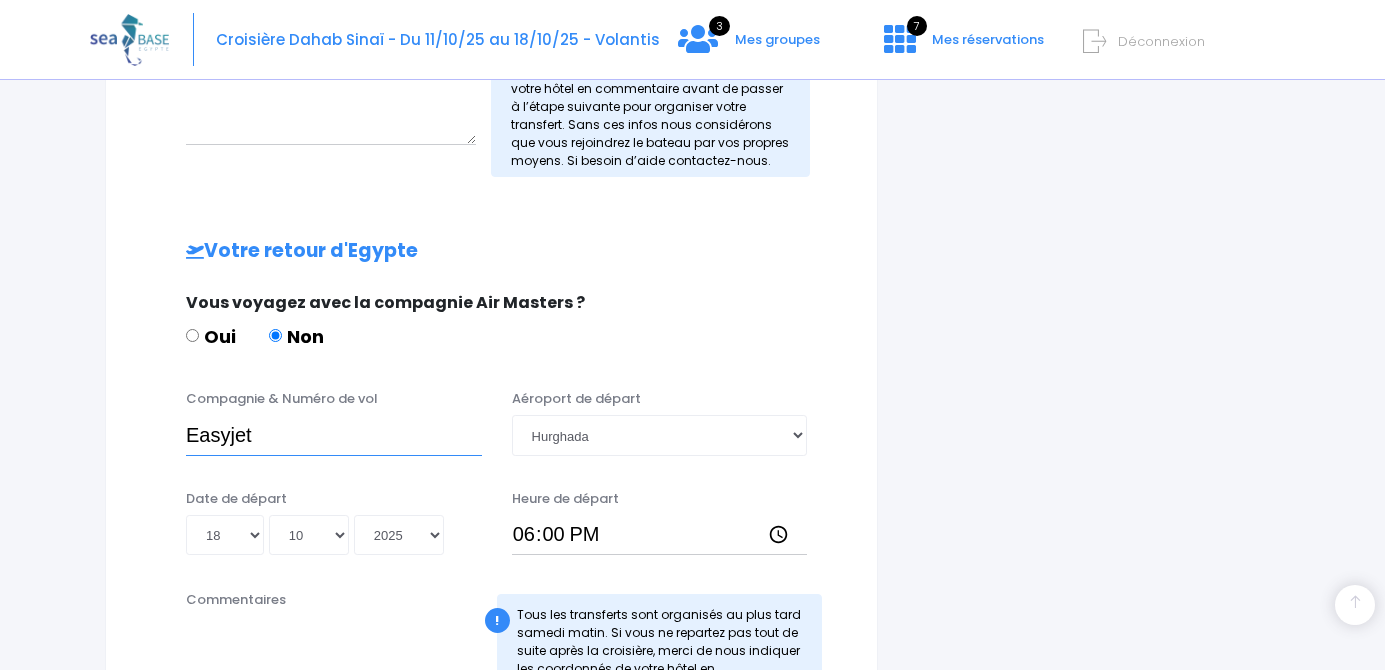 type on "Easyjet" 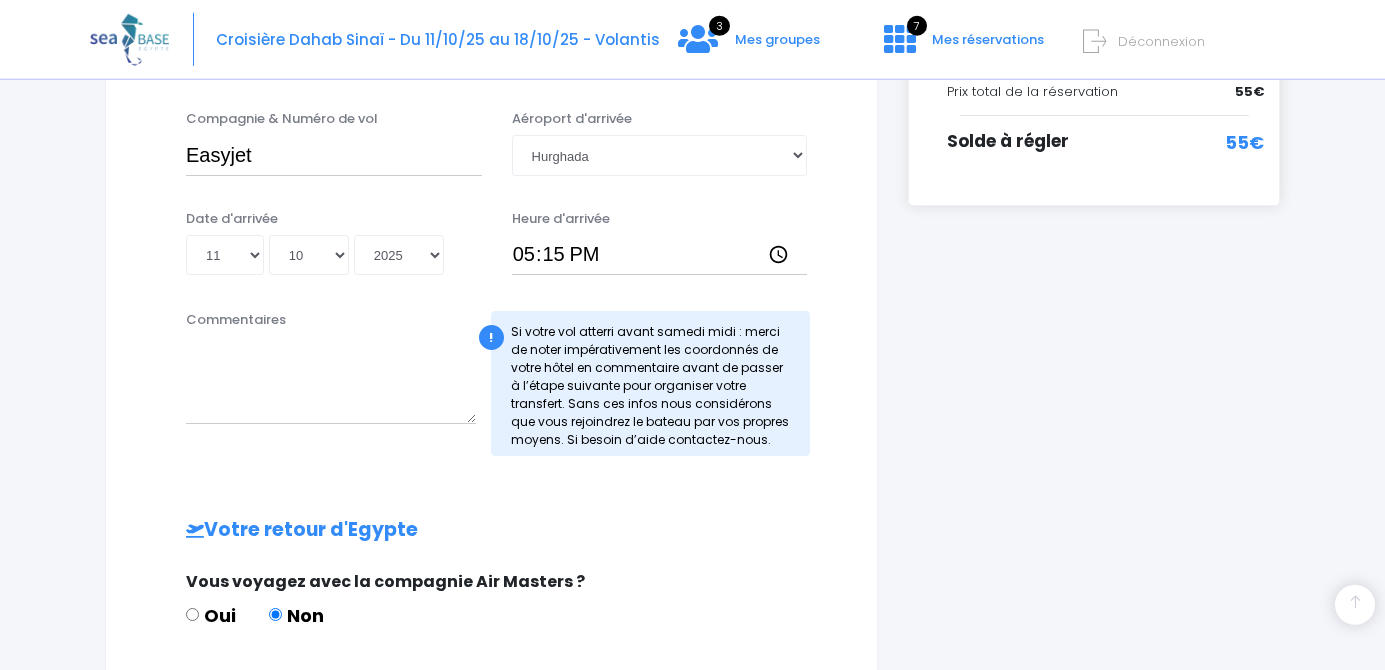 scroll, scrollTop: 415, scrollLeft: 0, axis: vertical 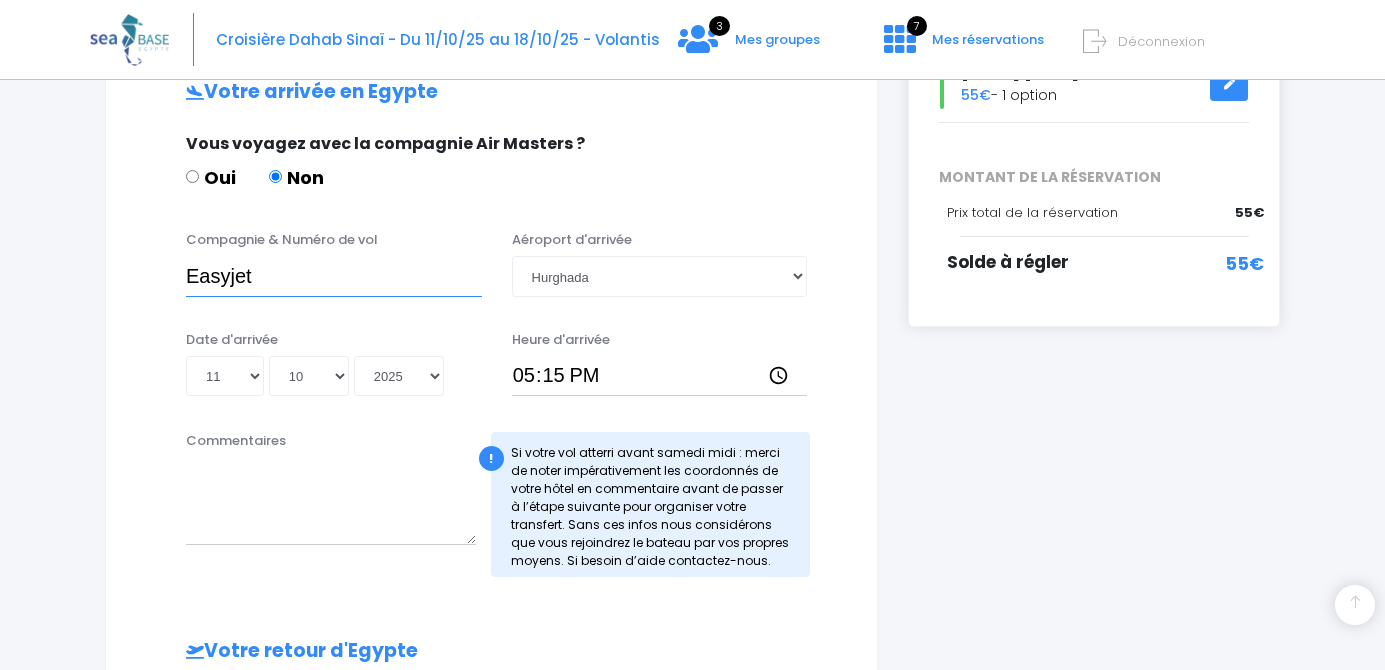 click on "Easyjet" at bounding box center (334, 276) 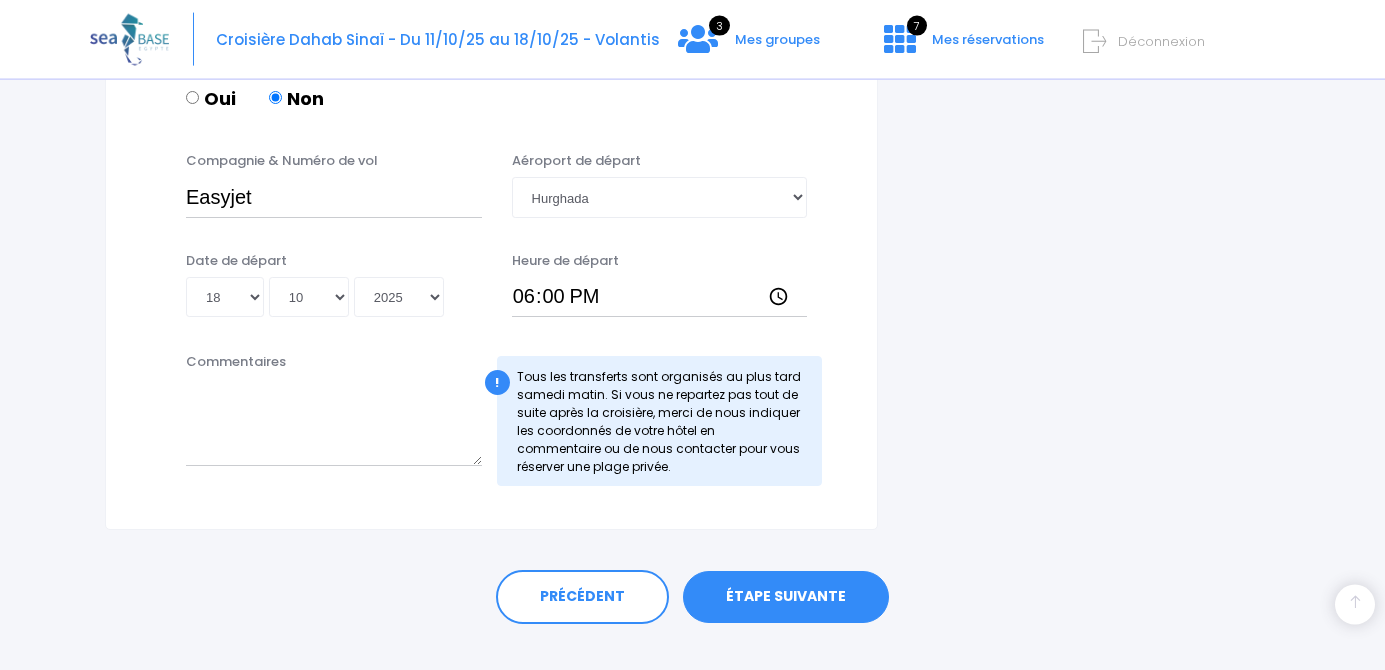 scroll, scrollTop: 1039, scrollLeft: 0, axis: vertical 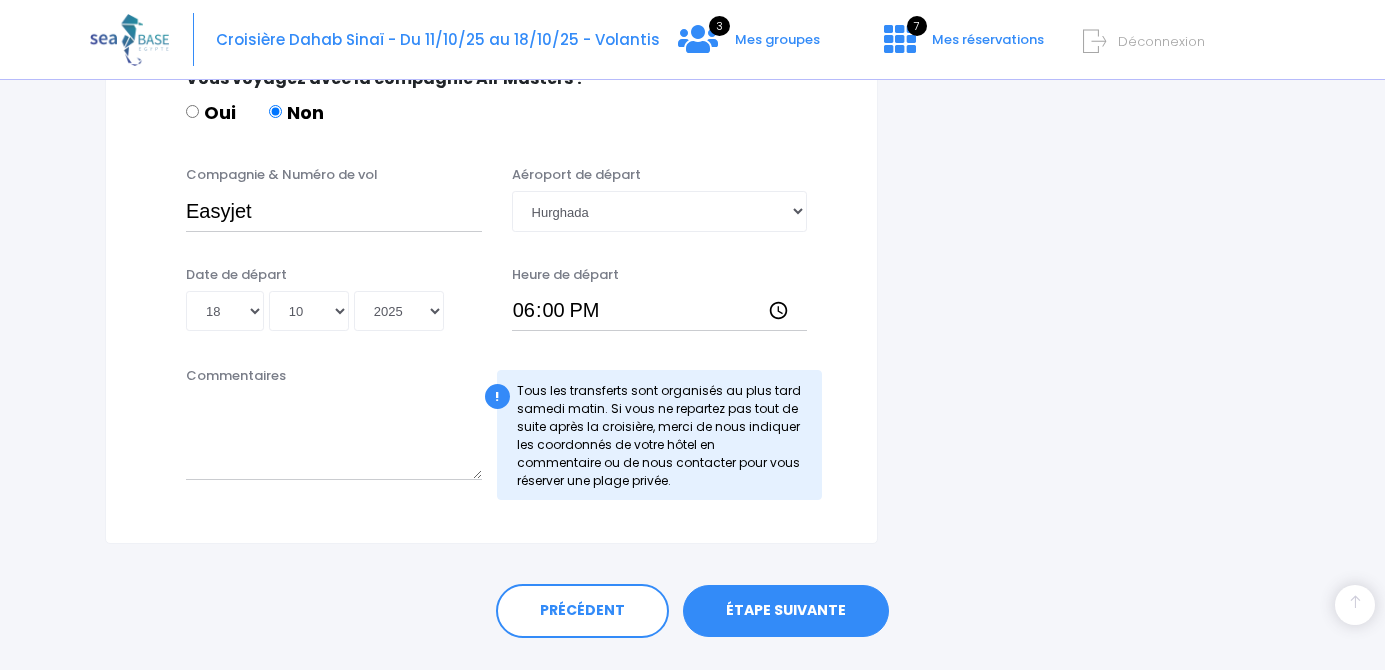 type on "Easyjet" 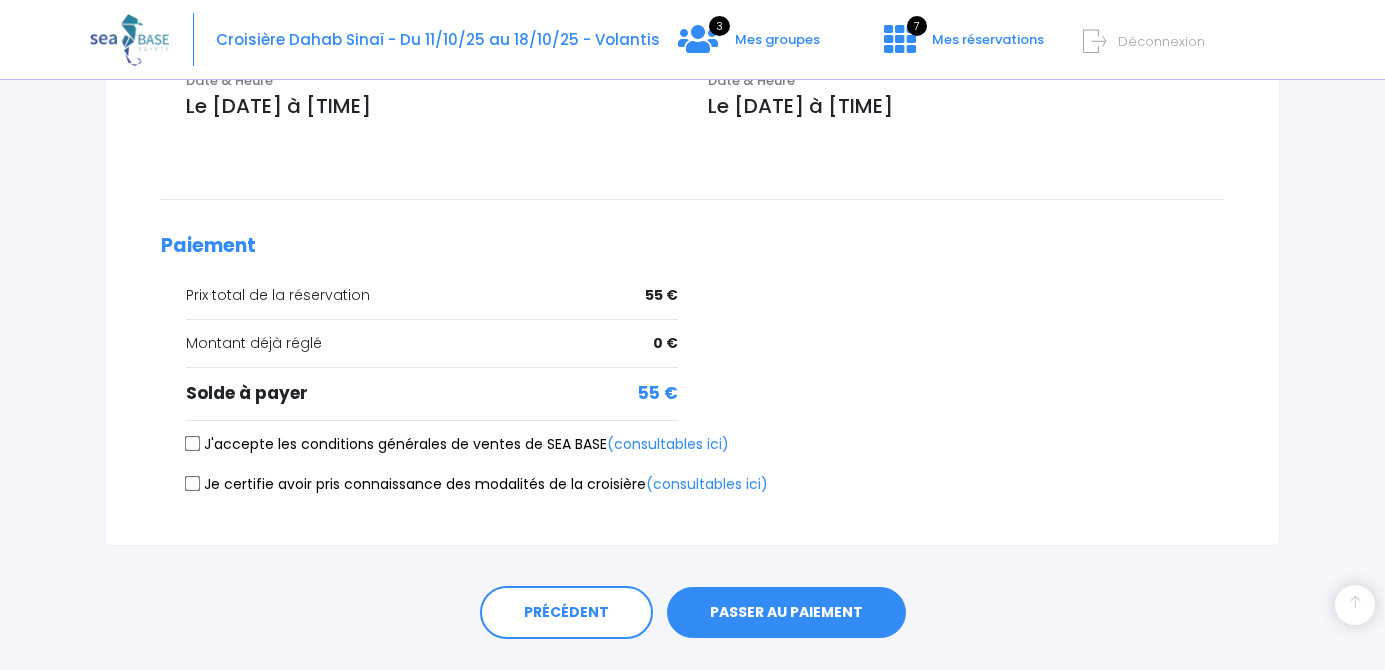 scroll, scrollTop: 784, scrollLeft: 0, axis: vertical 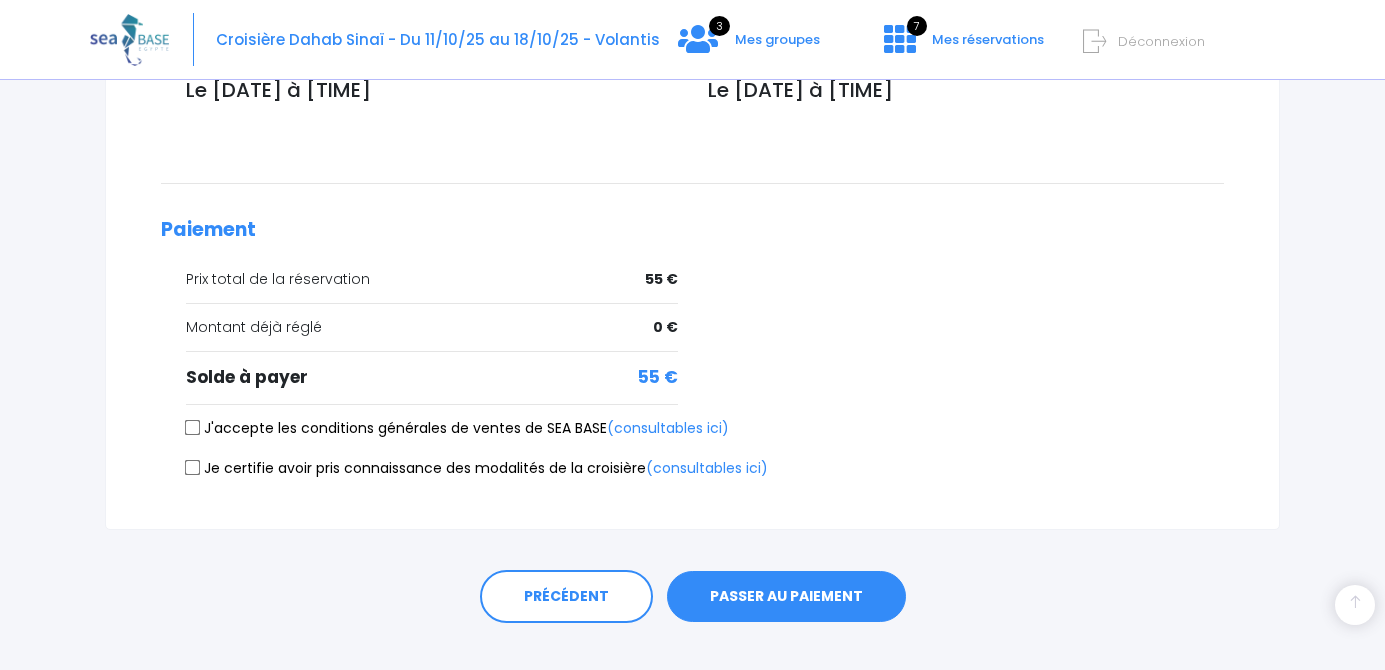 click on "J'accepte les conditions générales de ventes de SEA BASE  (consultables ici)" at bounding box center (193, 428) 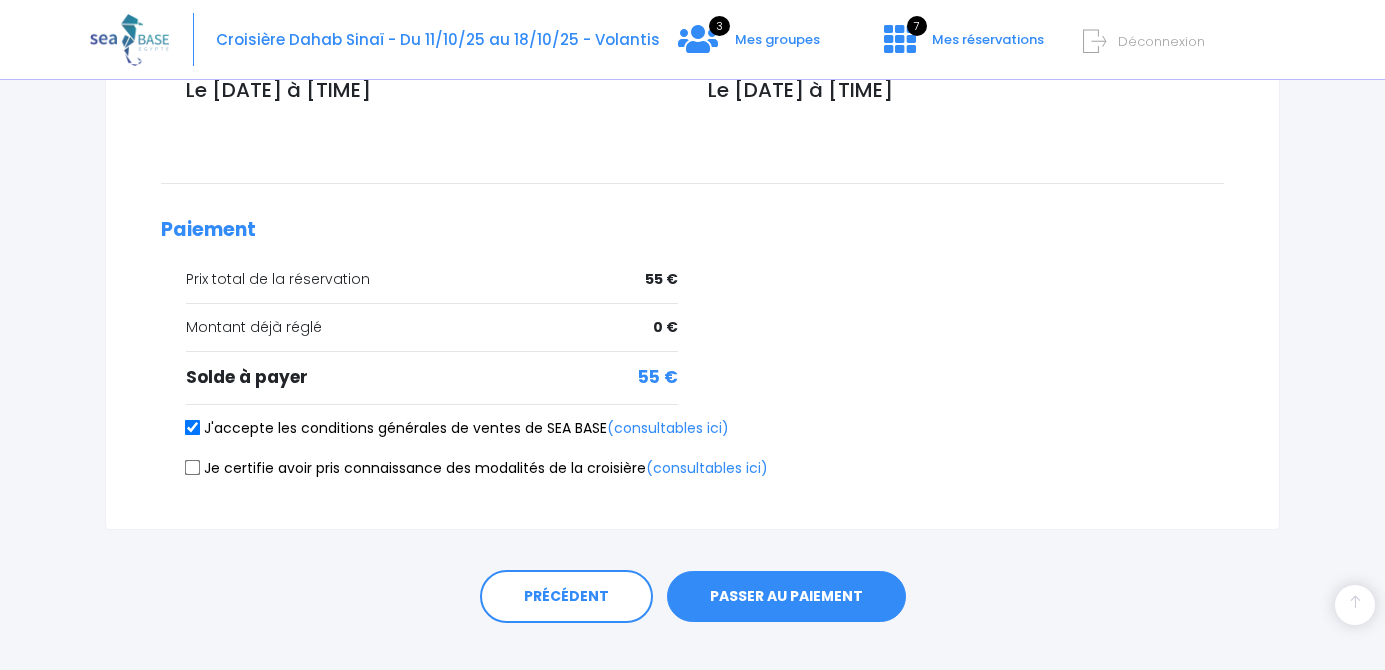 click on "Je certifie avoir pris connaissance des modalités de la croisière  (consultables ici)" at bounding box center [193, 468] 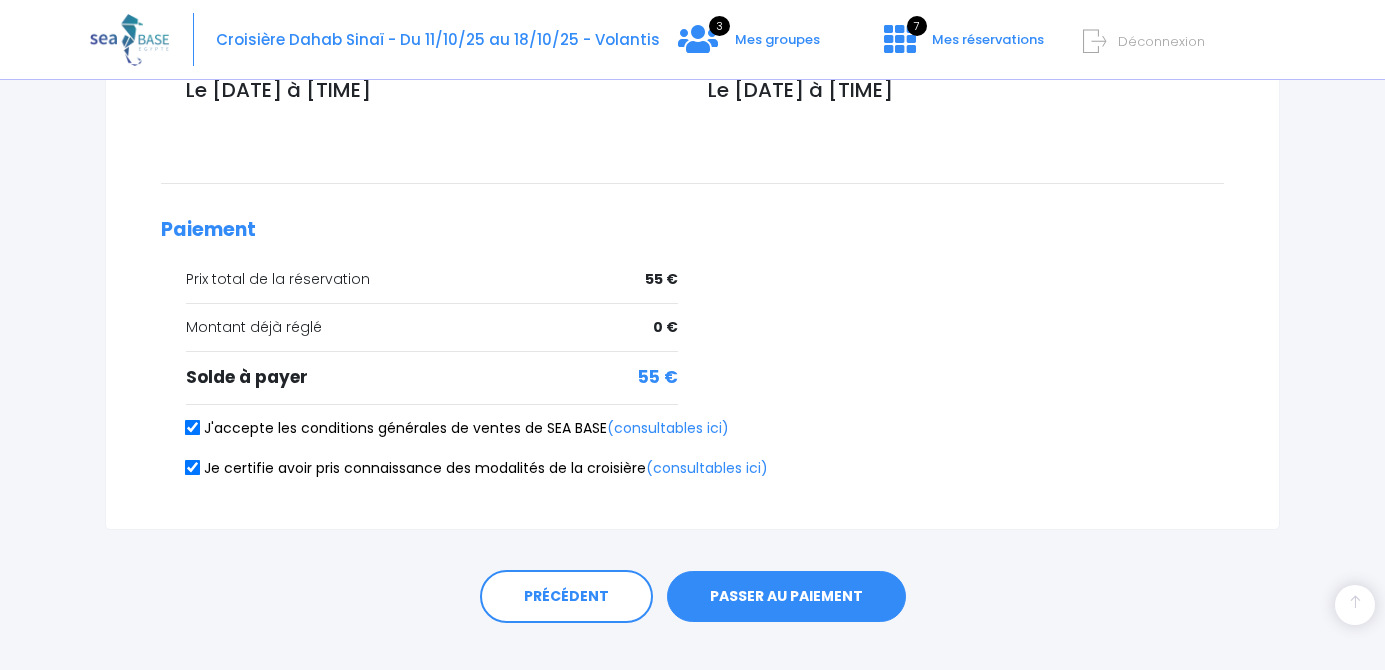 click on "PASSER AU PAIEMENT" at bounding box center [786, 597] 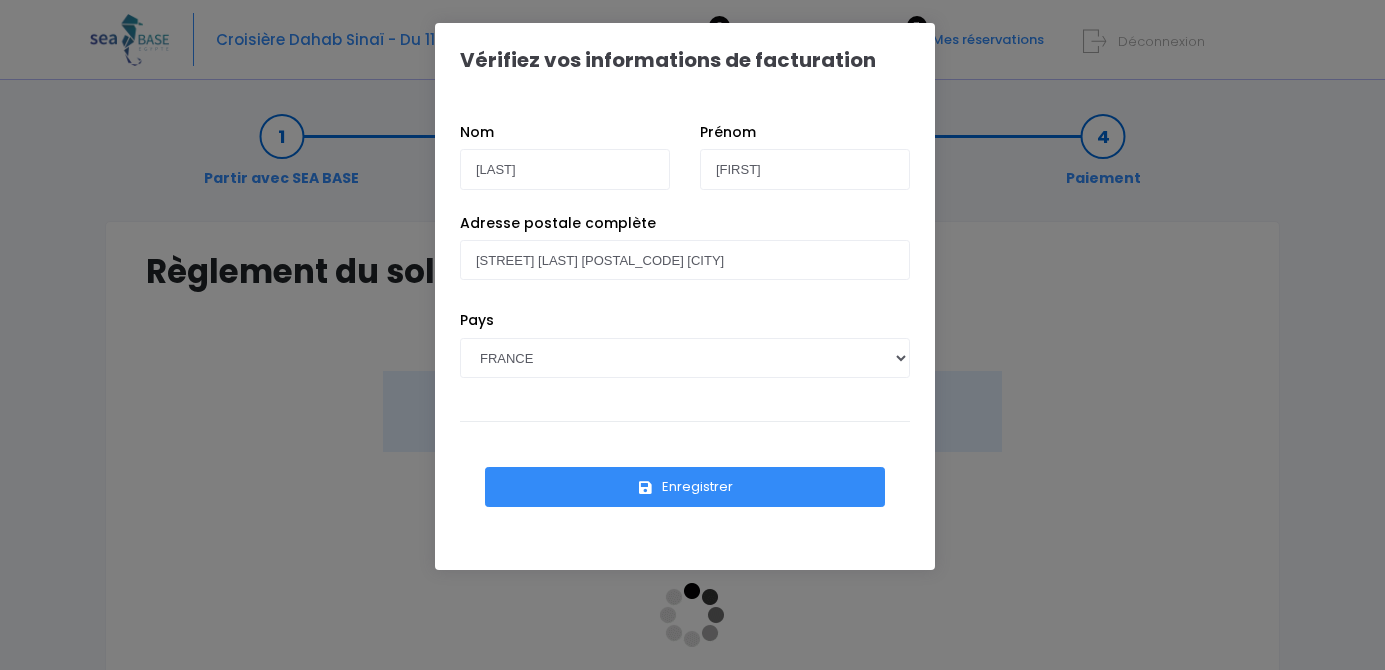 scroll, scrollTop: 0, scrollLeft: 0, axis: both 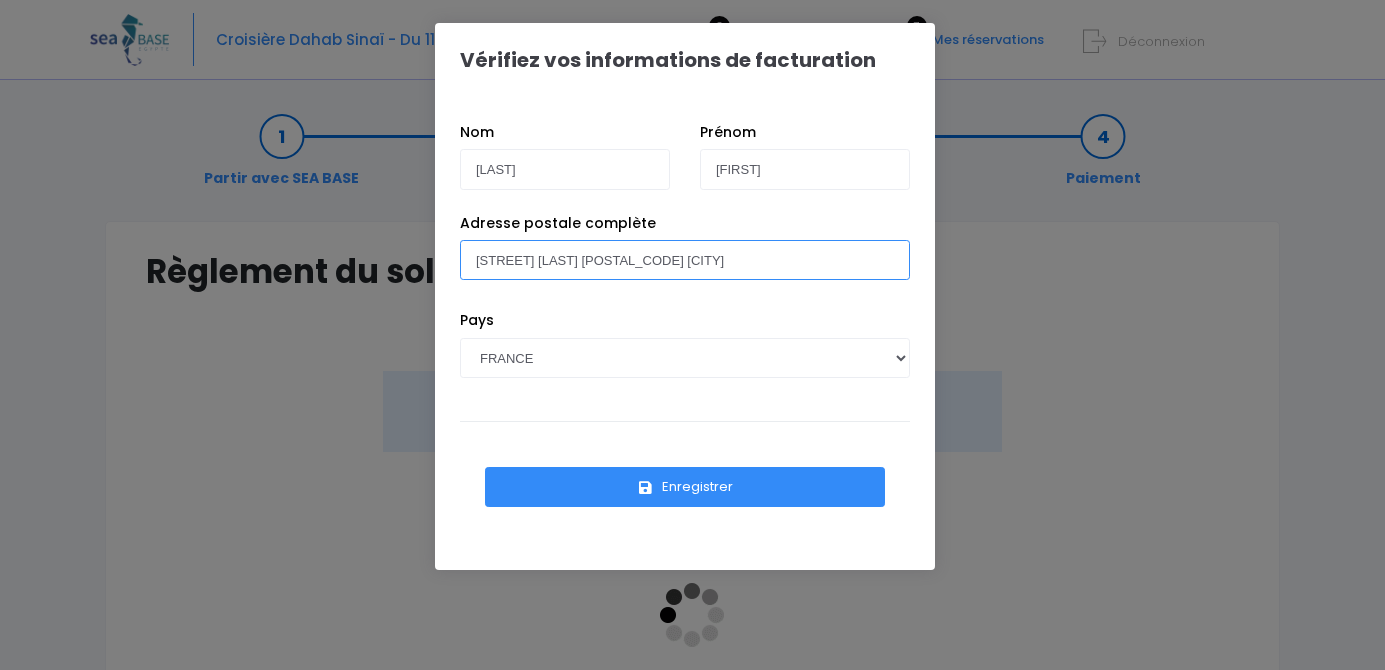 drag, startPoint x: 729, startPoint y: 267, endPoint x: 458, endPoint y: 262, distance: 271.0461 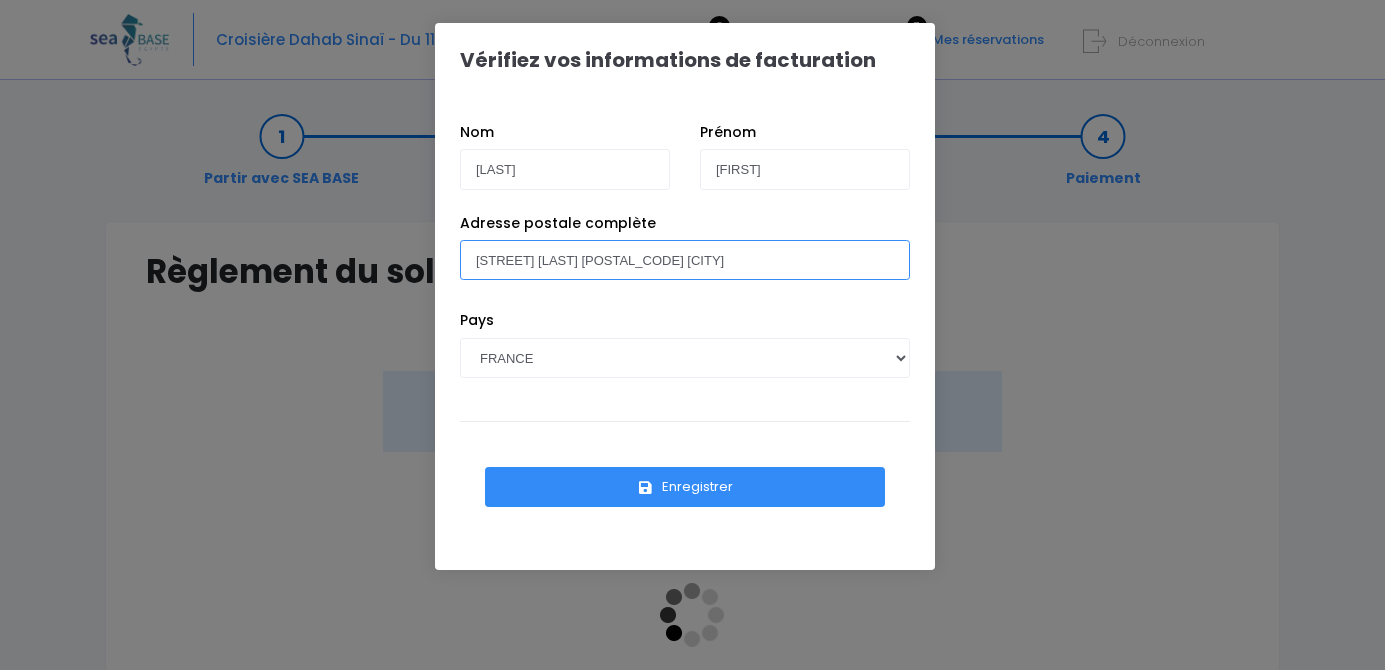 click on "Rue Toto Bissainthe 97117 PORT LOUIS" at bounding box center (685, 260) 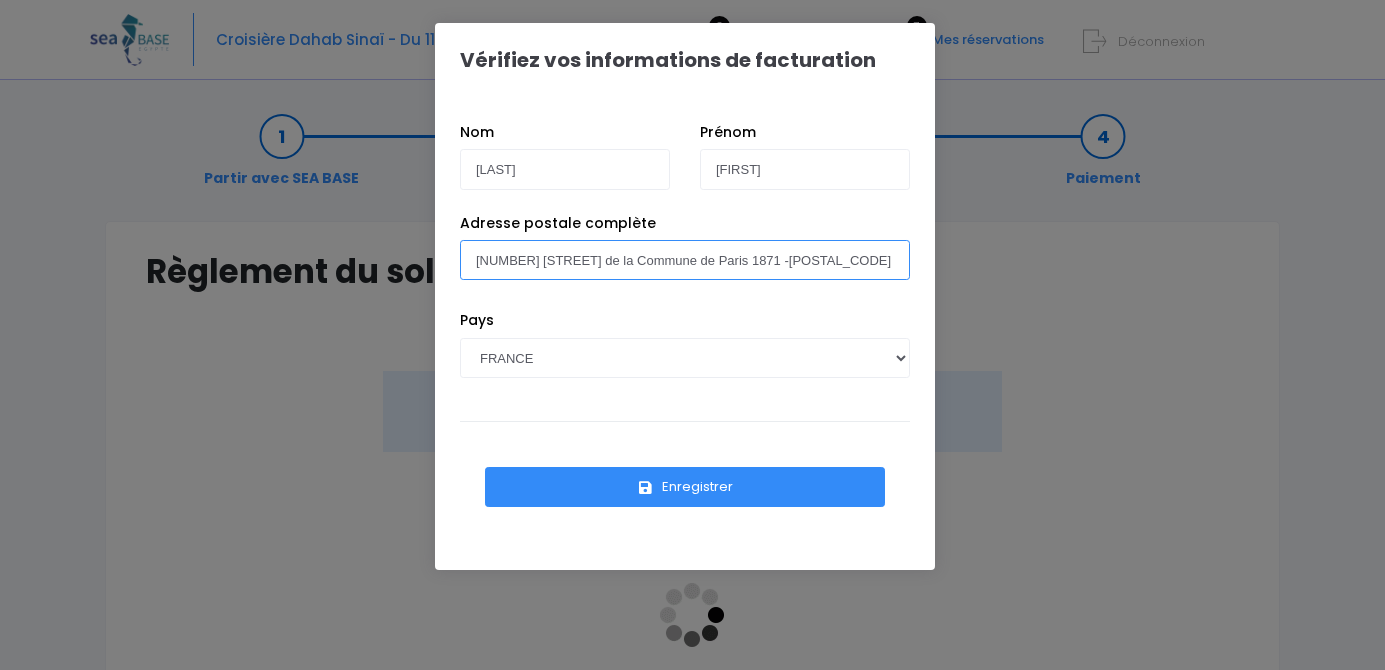 click on "8b rue de la Commune de Paris 1871 -44340 Bouguenais" at bounding box center (685, 260) 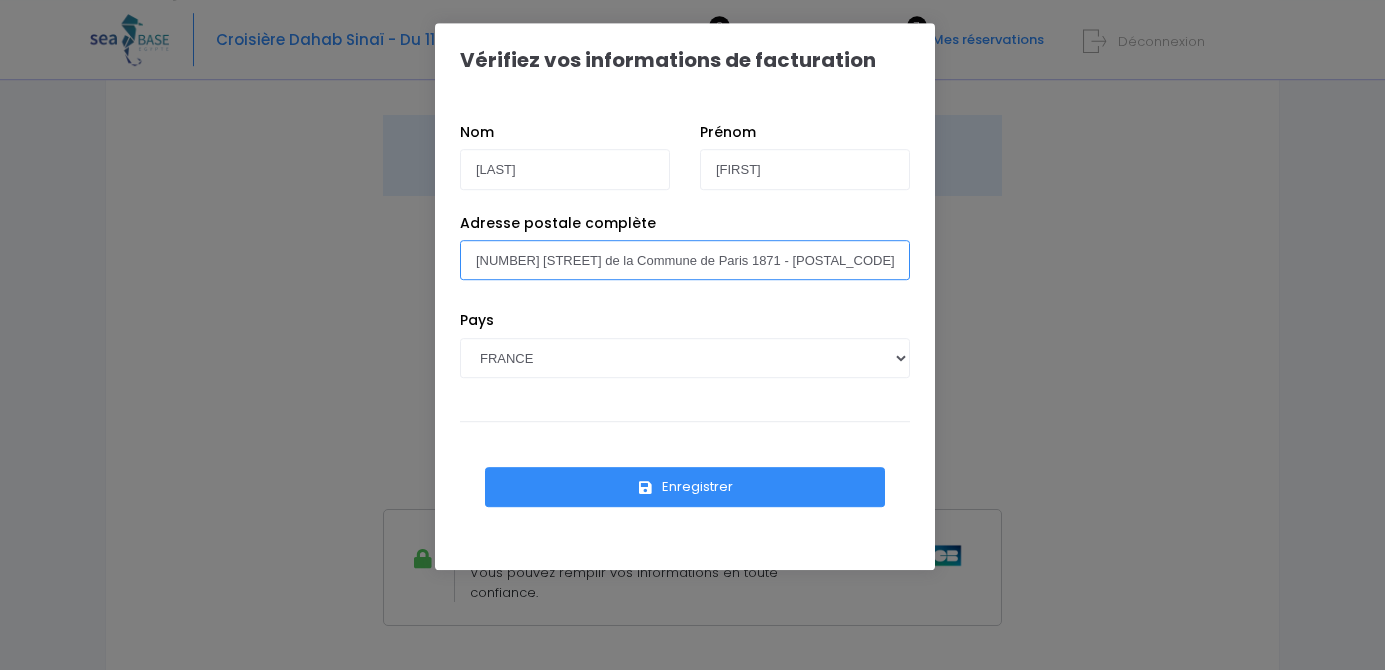 scroll, scrollTop: 240, scrollLeft: 0, axis: vertical 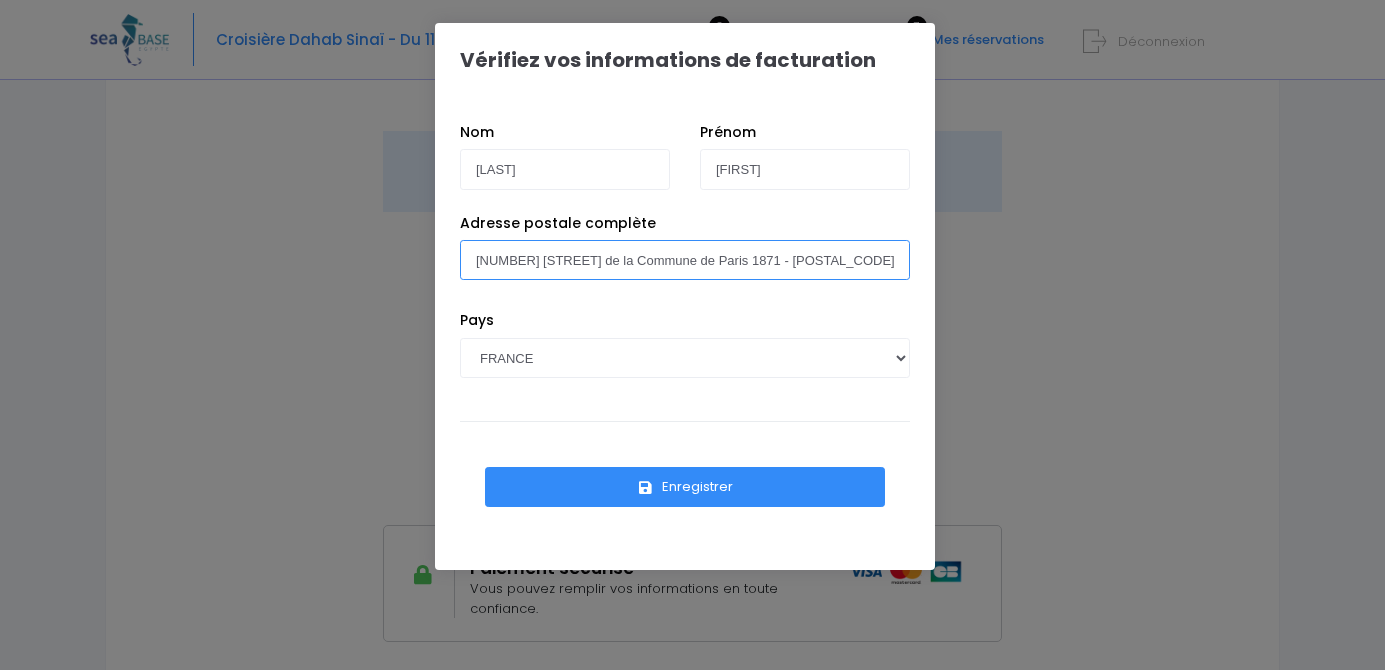 type on "8b rue de la Commune de Paris 1871 - 44340 Bouguenais" 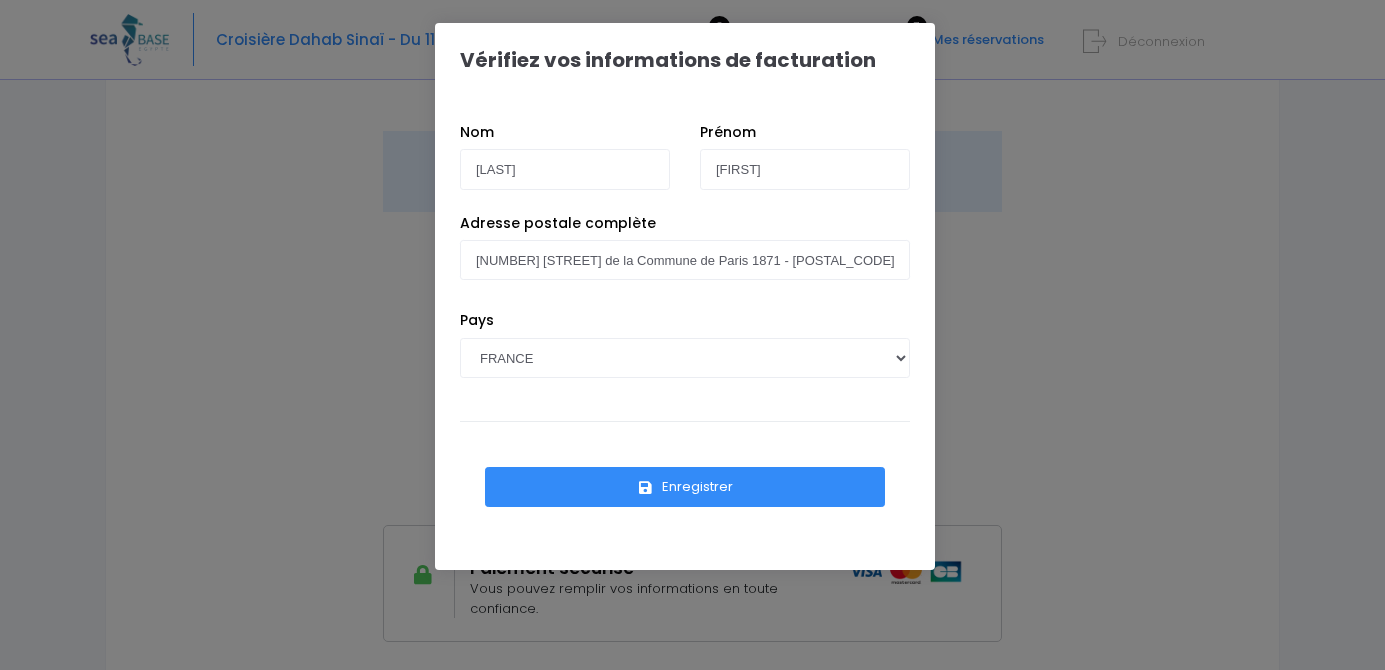 click on "Enregistrer" at bounding box center [685, 487] 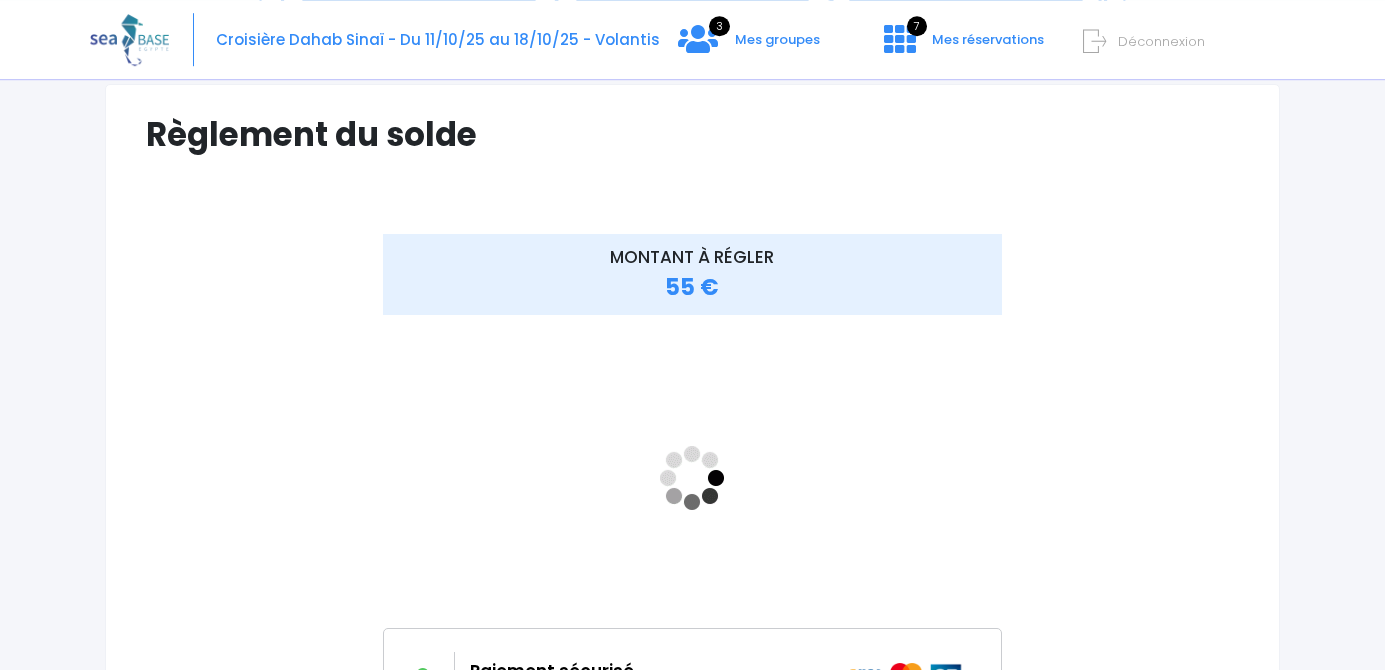 scroll, scrollTop: 160, scrollLeft: 0, axis: vertical 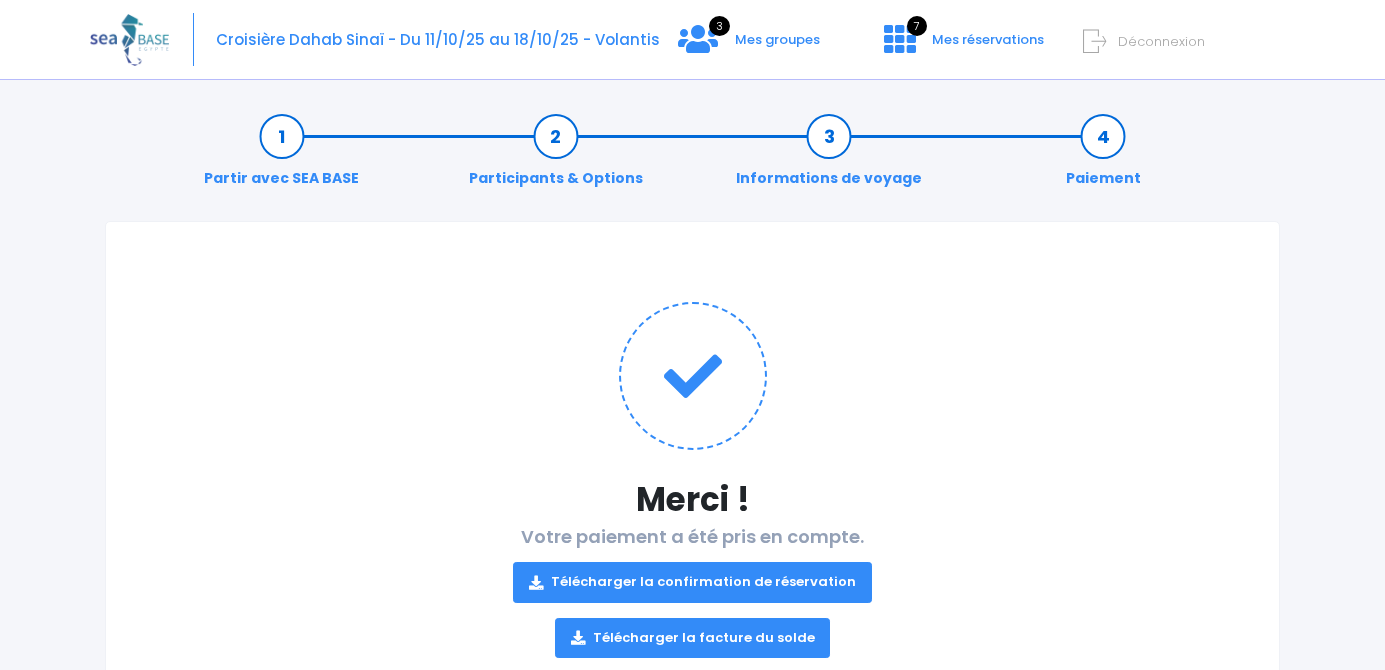 click on "Télécharger la confirmation de réservation" at bounding box center (692, 582) 